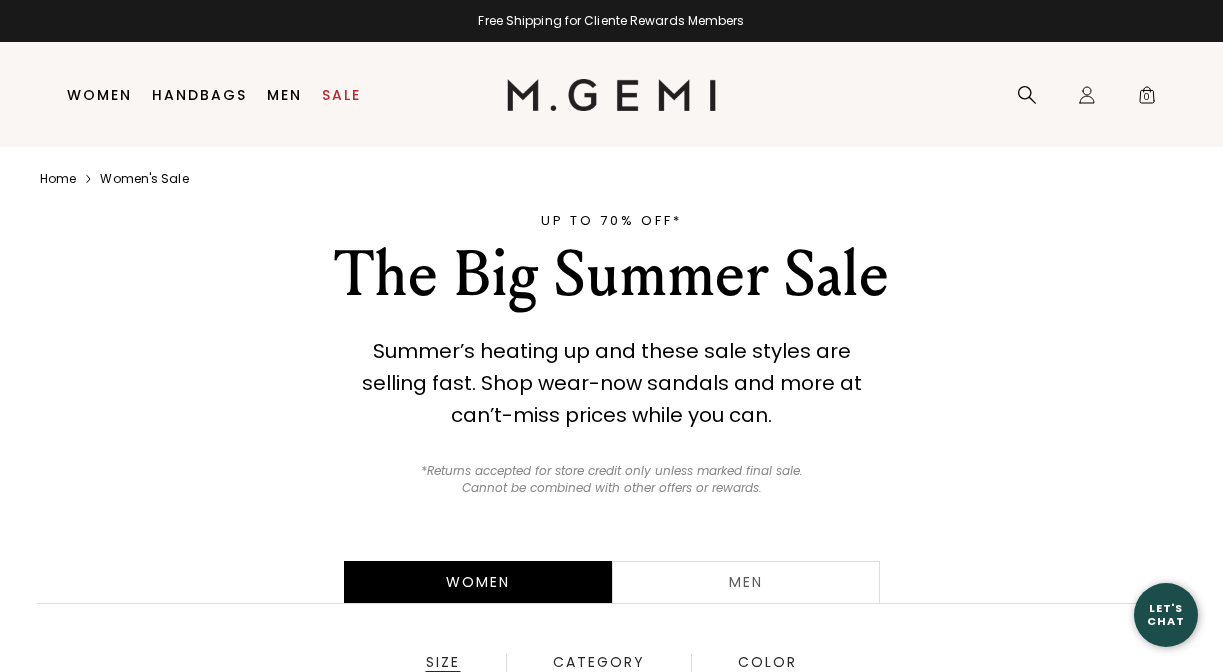 scroll, scrollTop: 0, scrollLeft: 0, axis: both 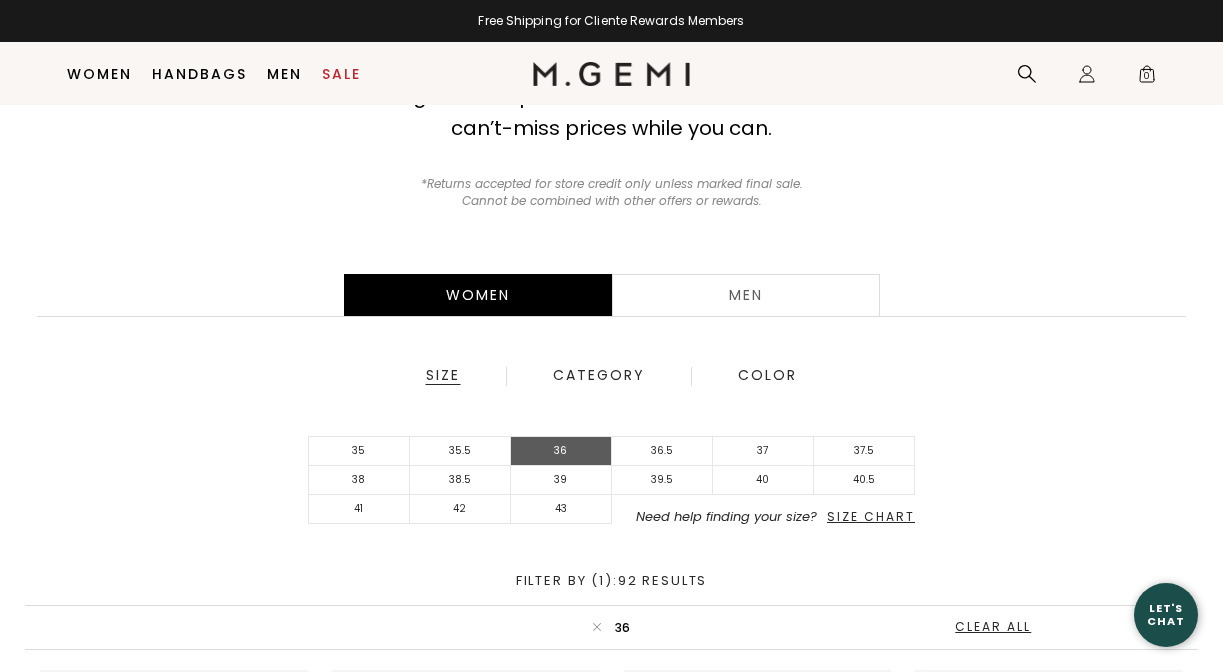 click on "36" at bounding box center (561, 451) 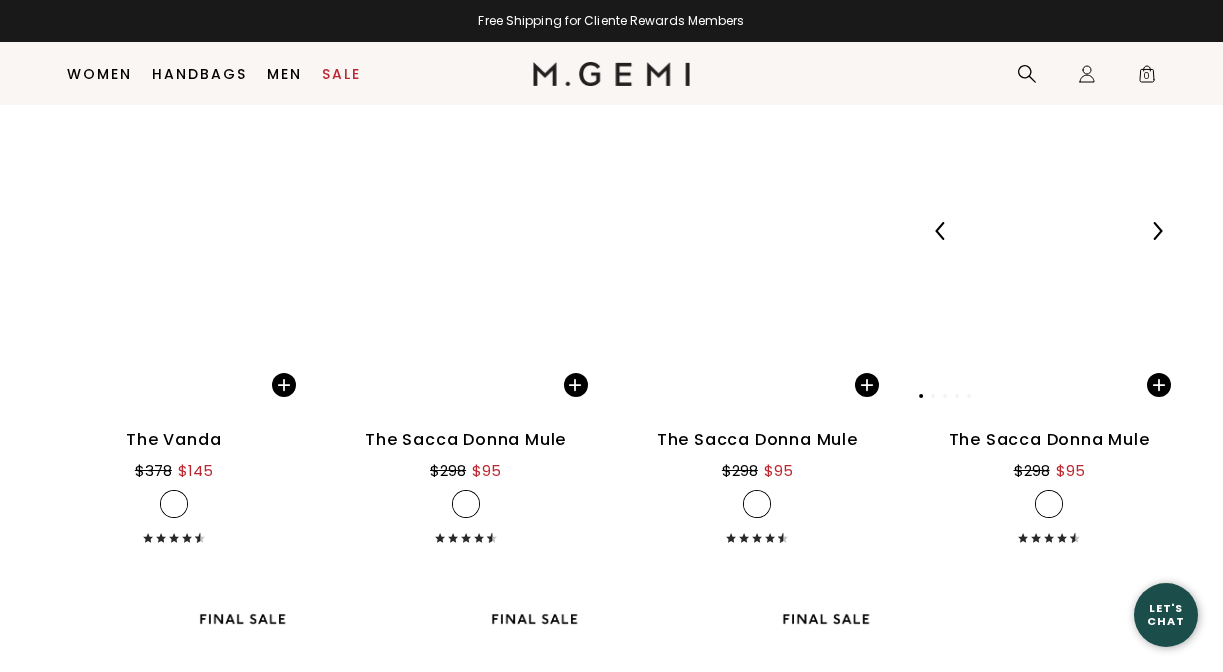 scroll, scrollTop: 7281, scrollLeft: 0, axis: vertical 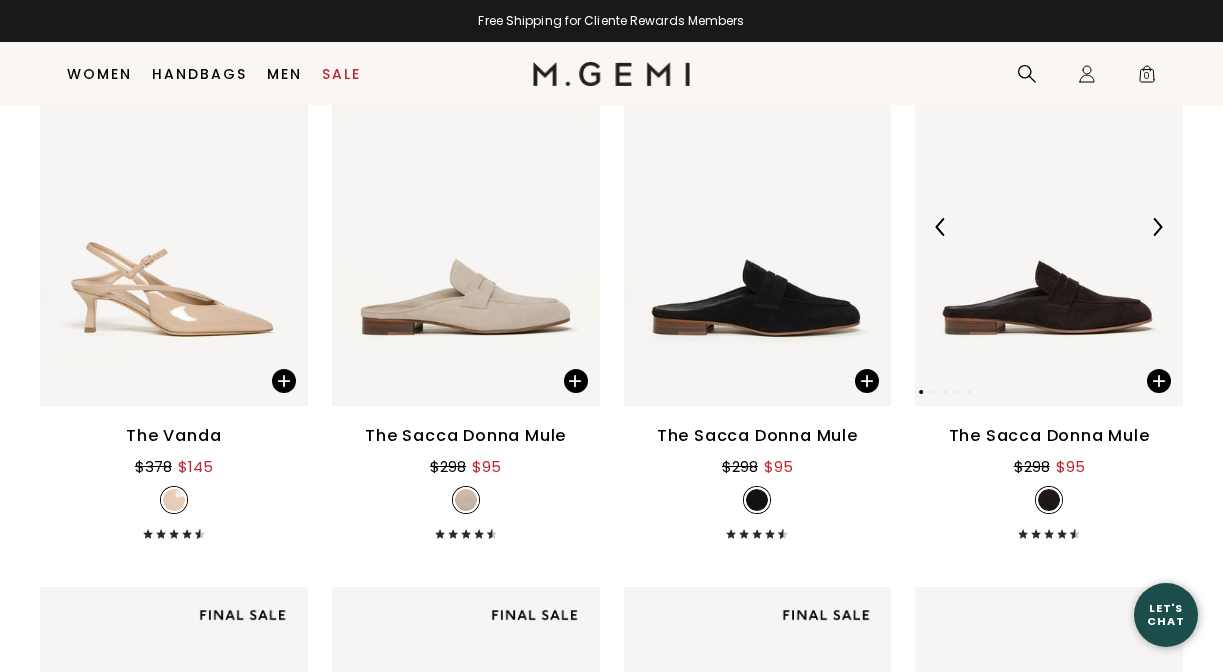 click at bounding box center (1049, 227) 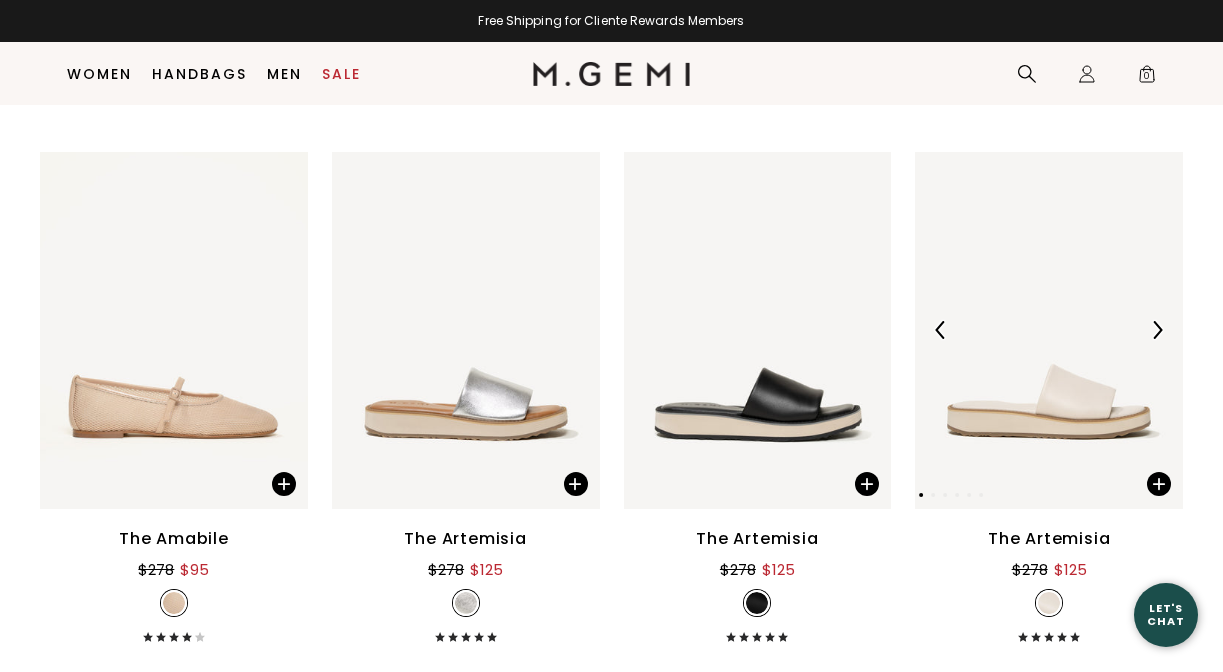 scroll, scrollTop: 10947, scrollLeft: 0, axis: vertical 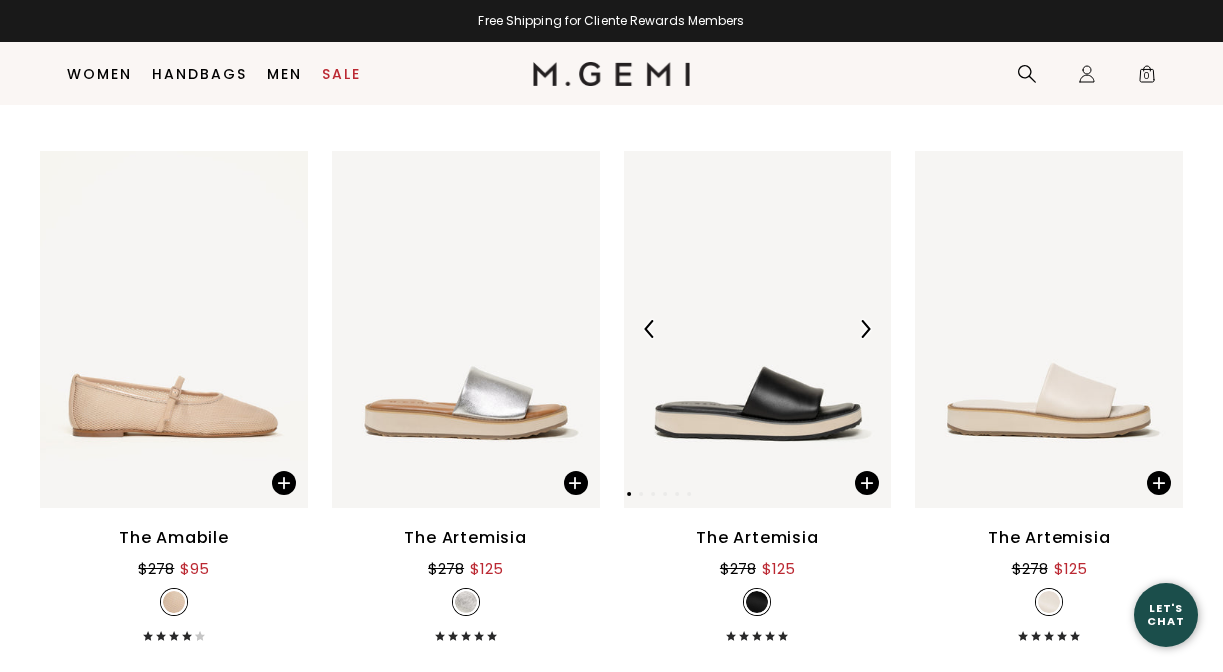 click at bounding box center [758, 329] 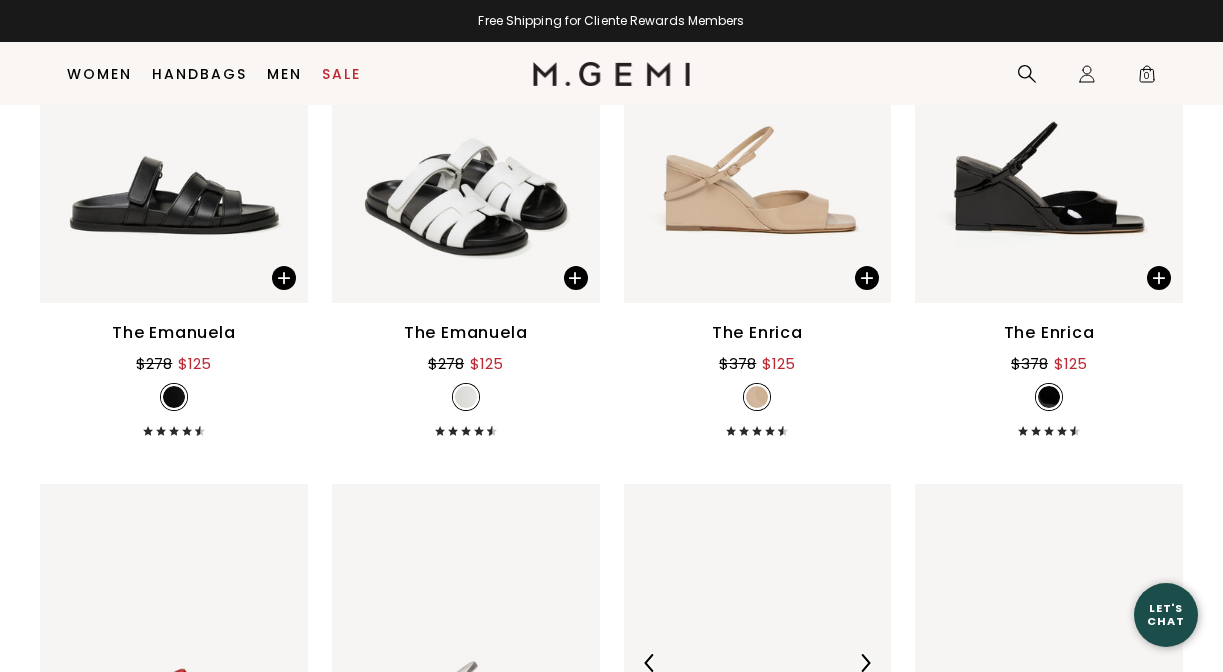 scroll, scrollTop: 12749, scrollLeft: 0, axis: vertical 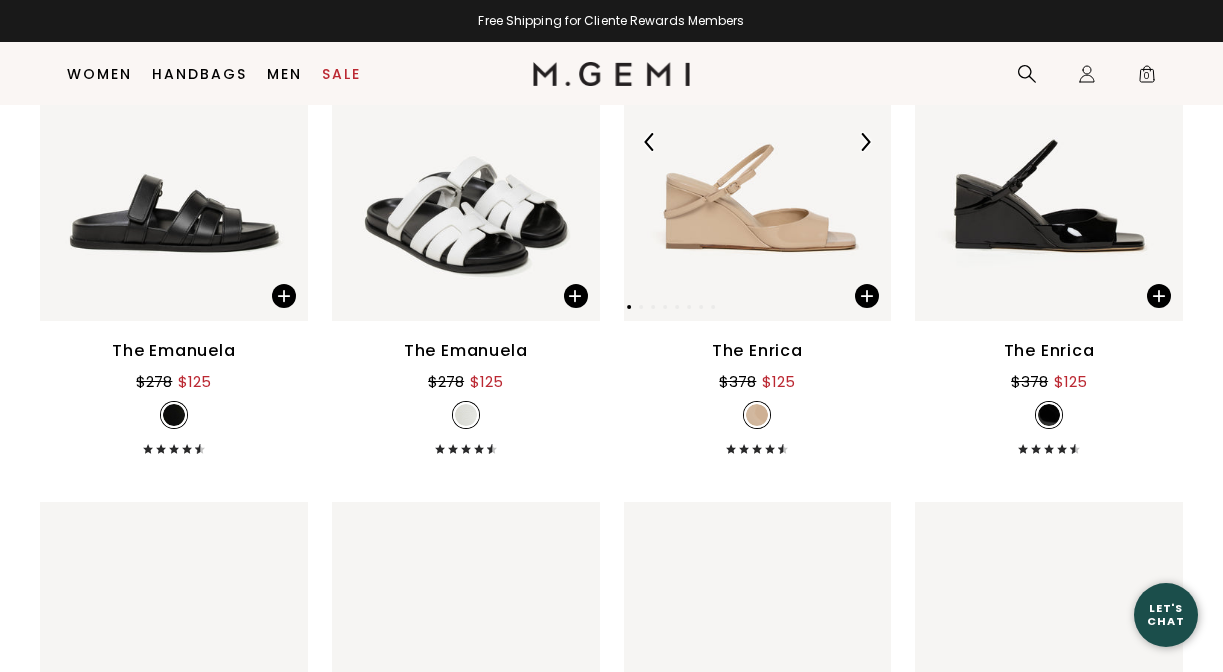 click at bounding box center [758, 142] 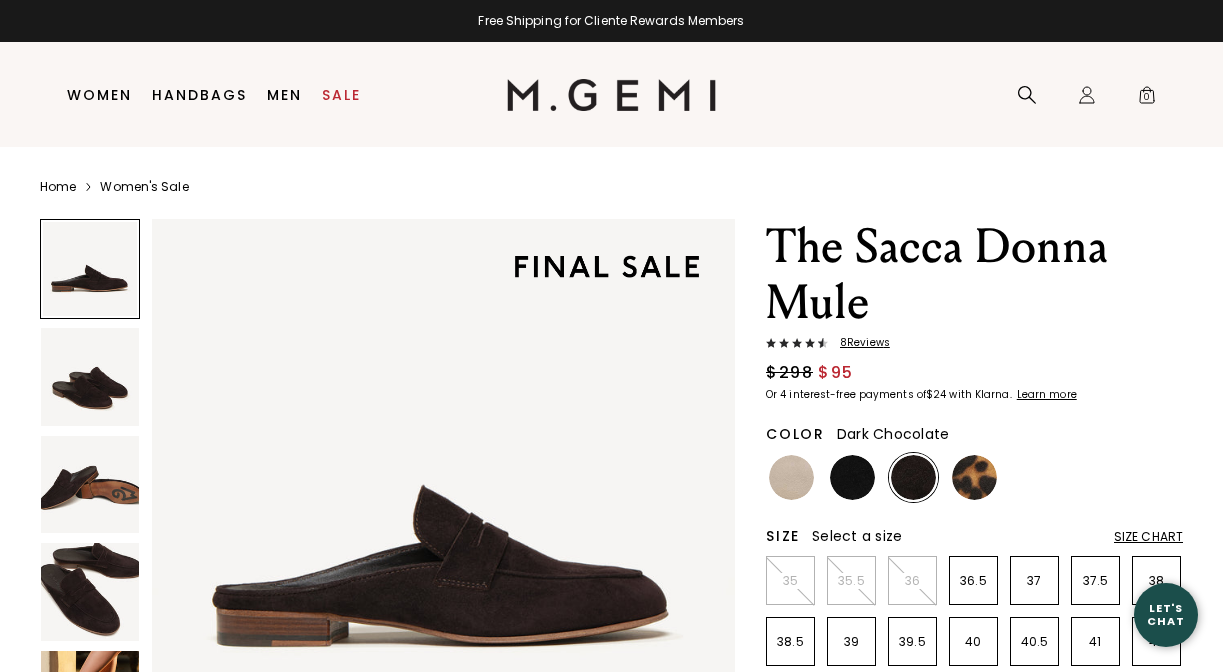 scroll, scrollTop: 0, scrollLeft: 0, axis: both 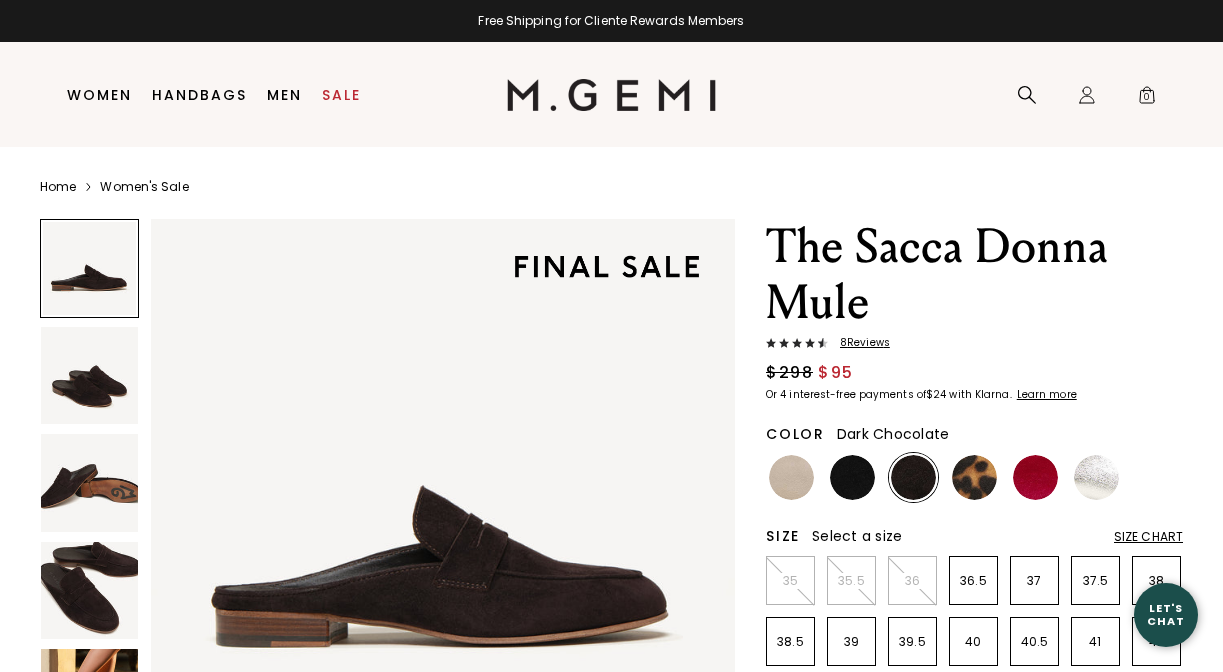 click at bounding box center (443, 511) 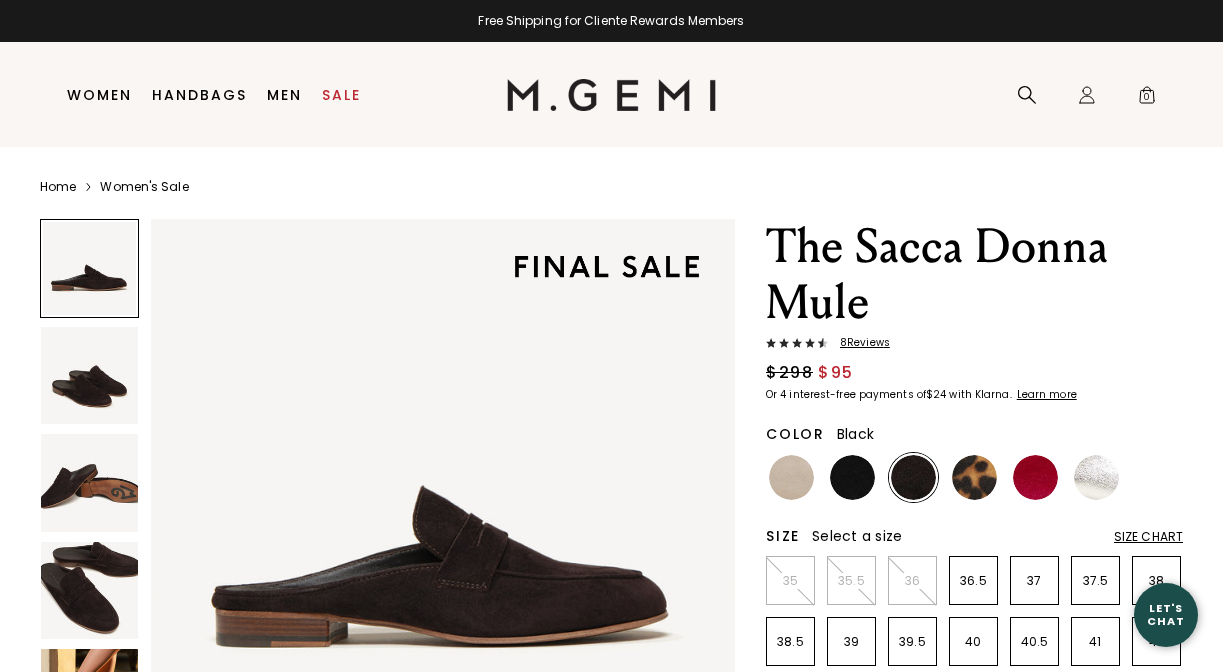 click at bounding box center (852, 477) 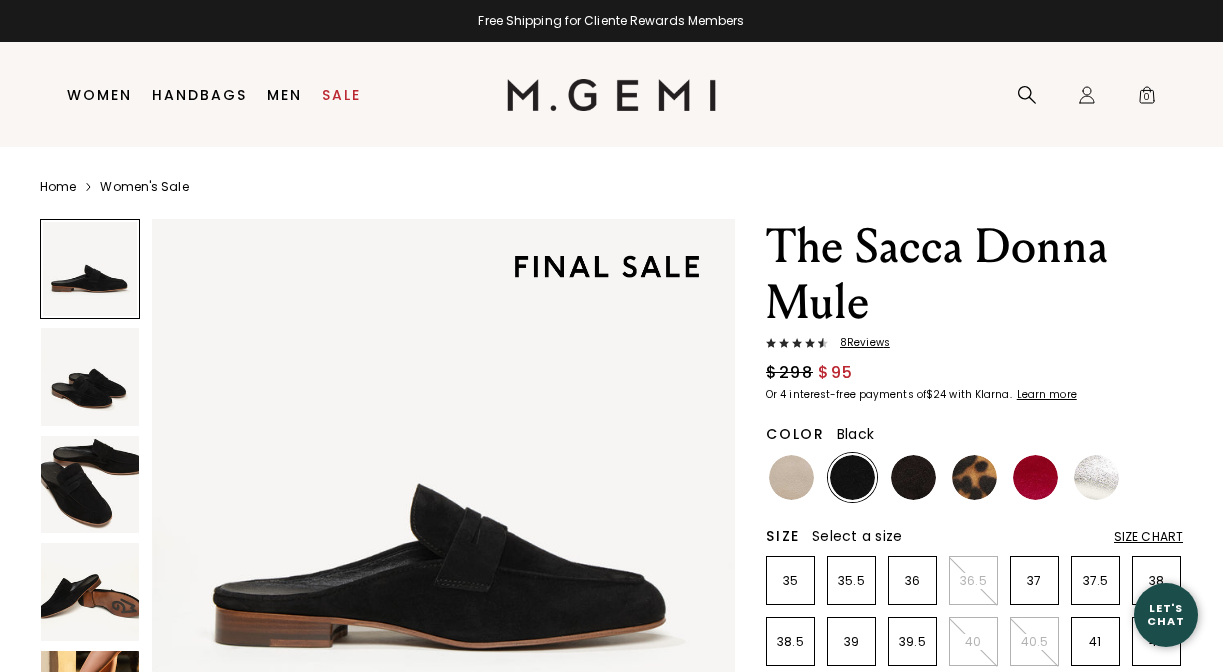 scroll, scrollTop: 0, scrollLeft: 0, axis: both 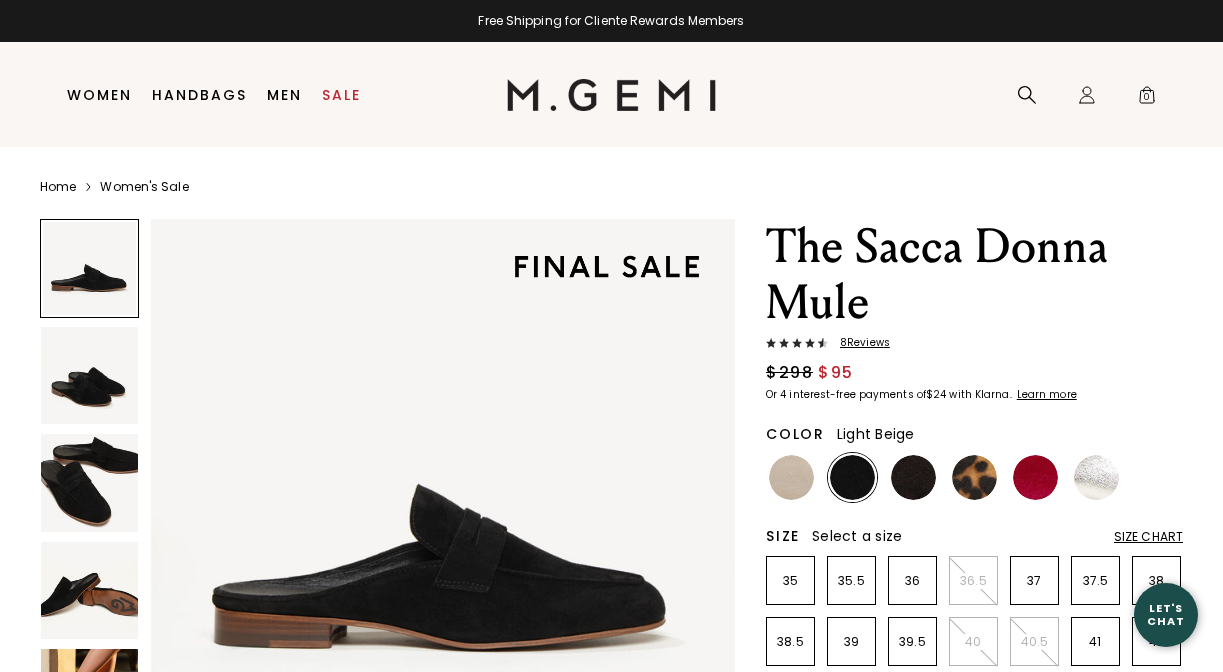 click at bounding box center (791, 477) 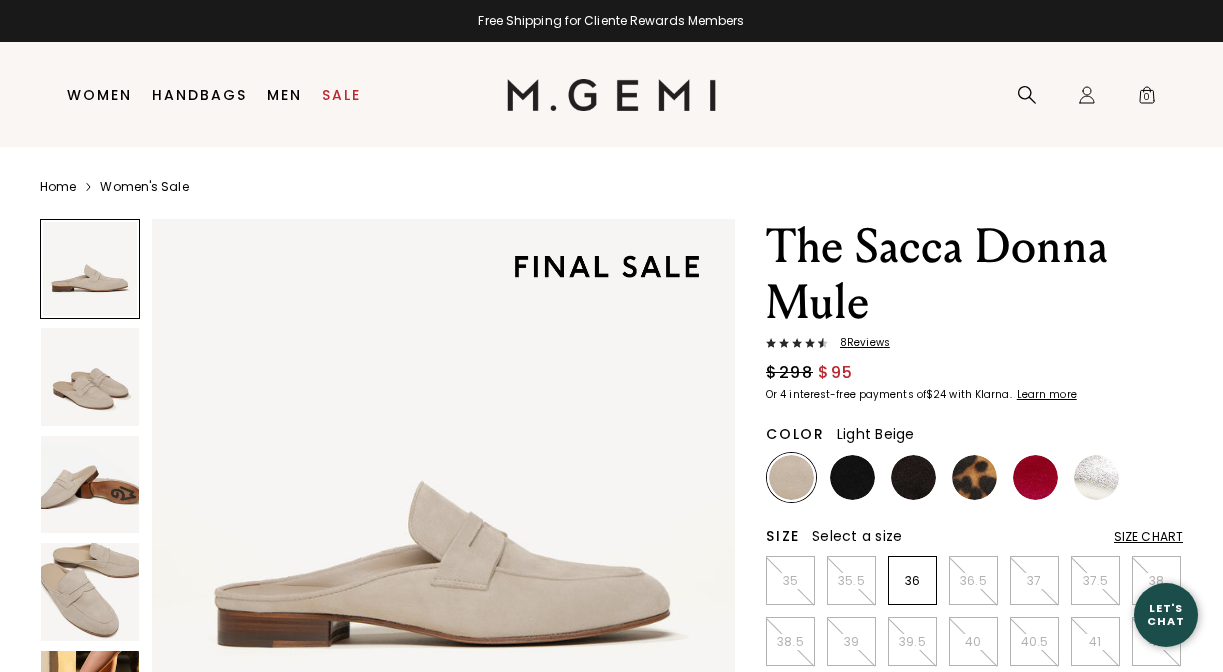 scroll, scrollTop: 0, scrollLeft: 0, axis: both 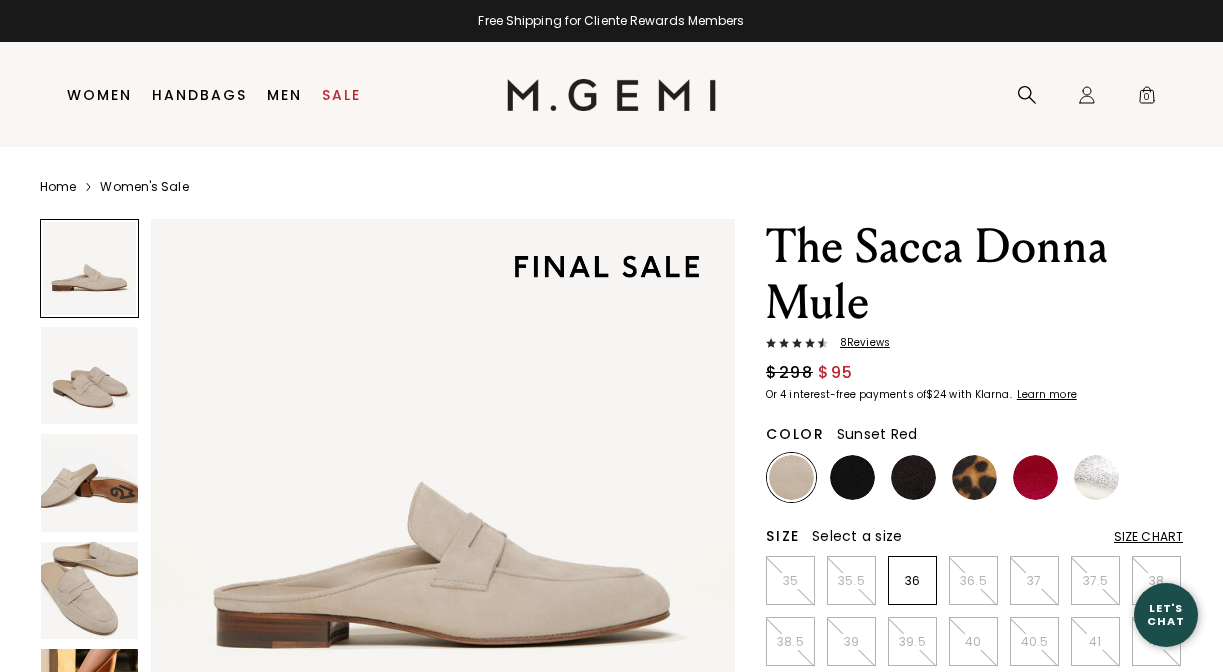 click at bounding box center [1035, 477] 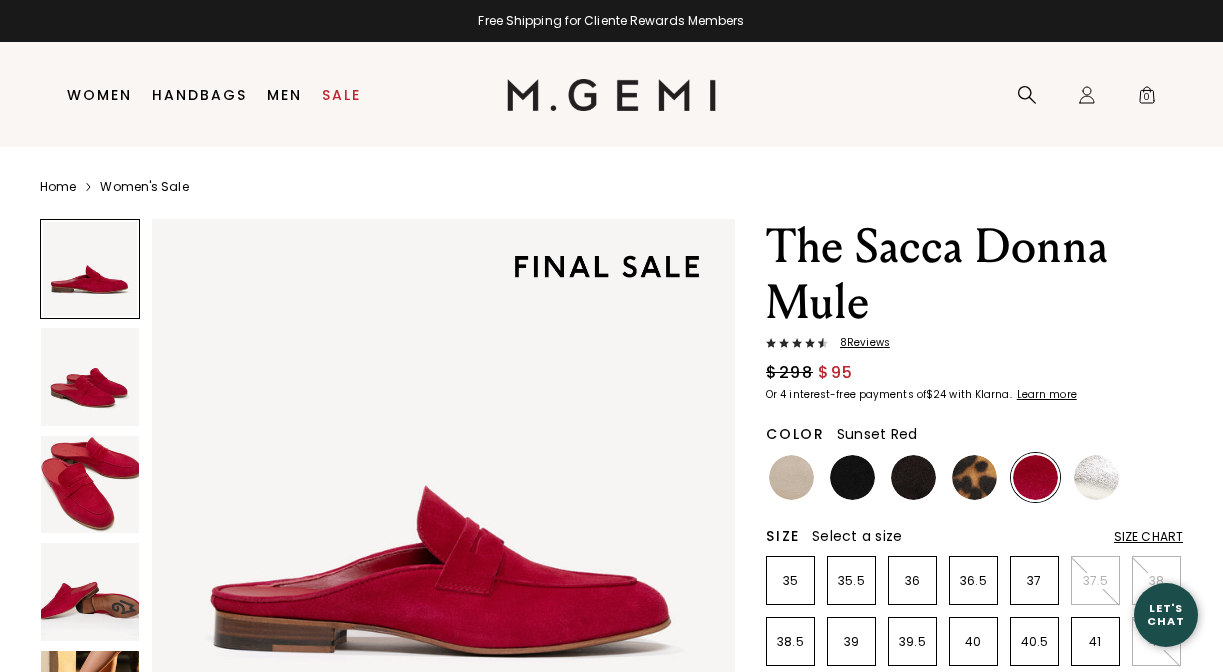 scroll, scrollTop: 0, scrollLeft: 0, axis: both 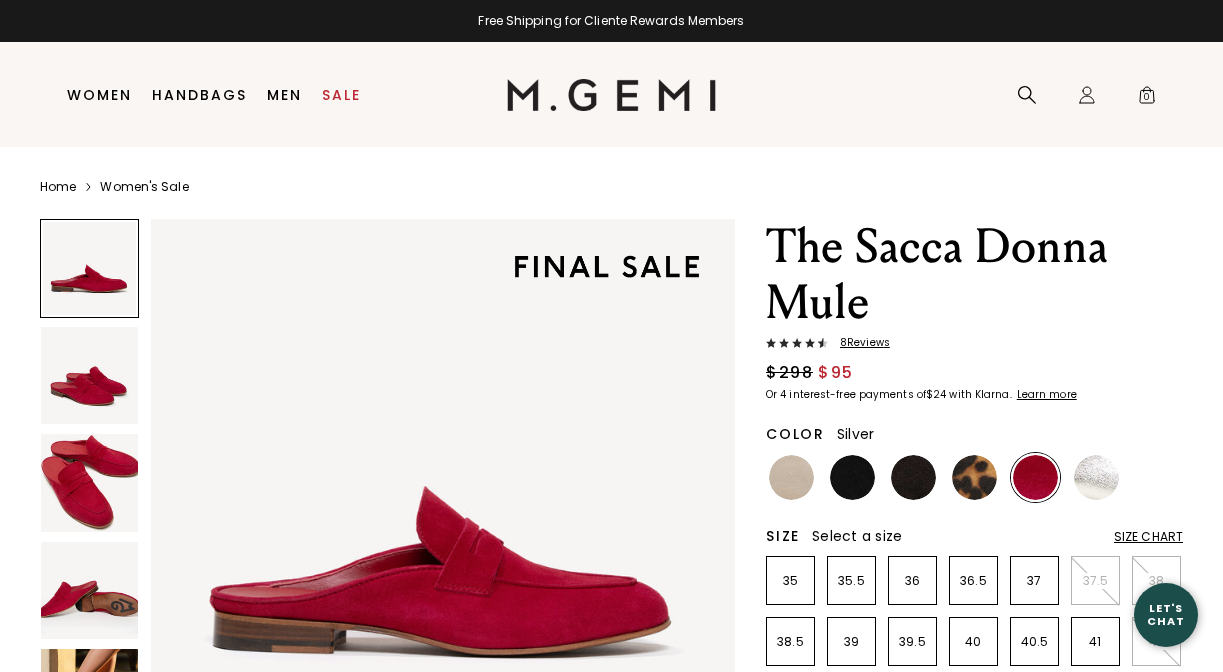 click at bounding box center (1096, 477) 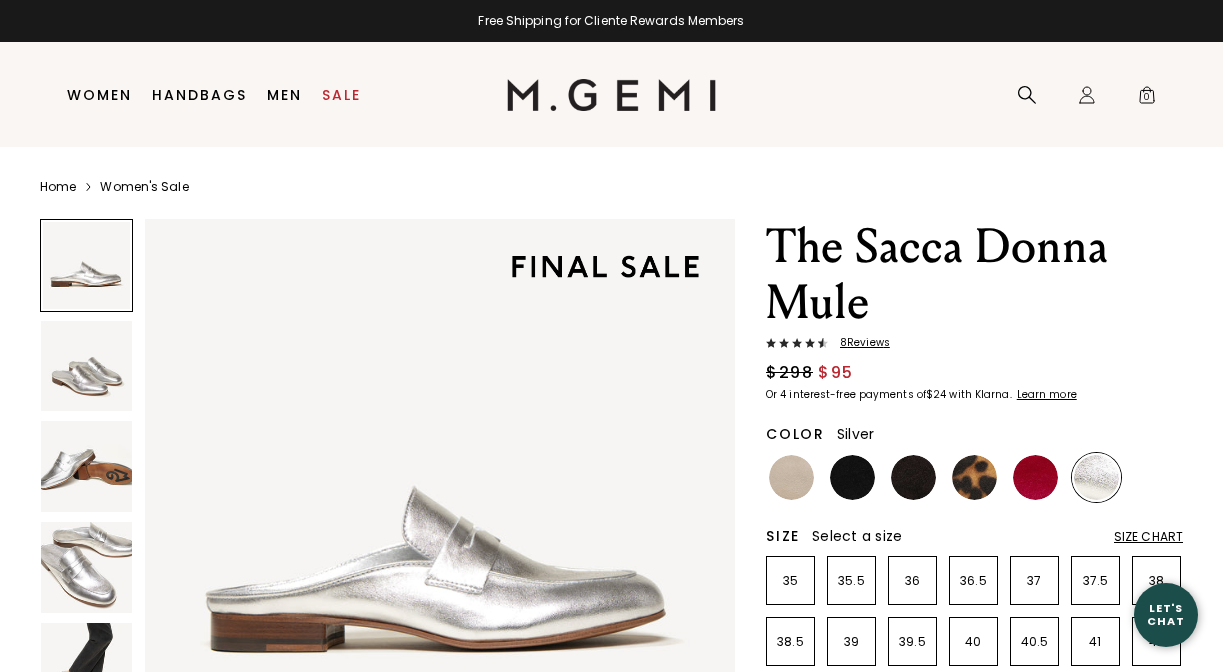 scroll, scrollTop: 0, scrollLeft: 0, axis: both 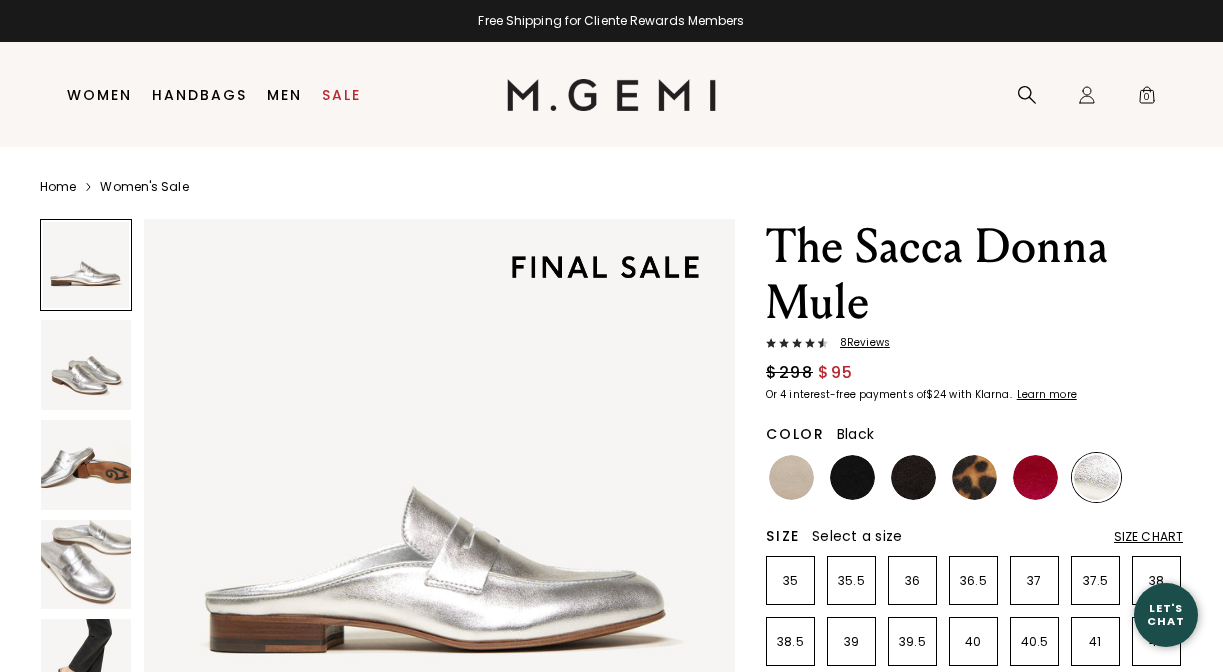 click at bounding box center [852, 477] 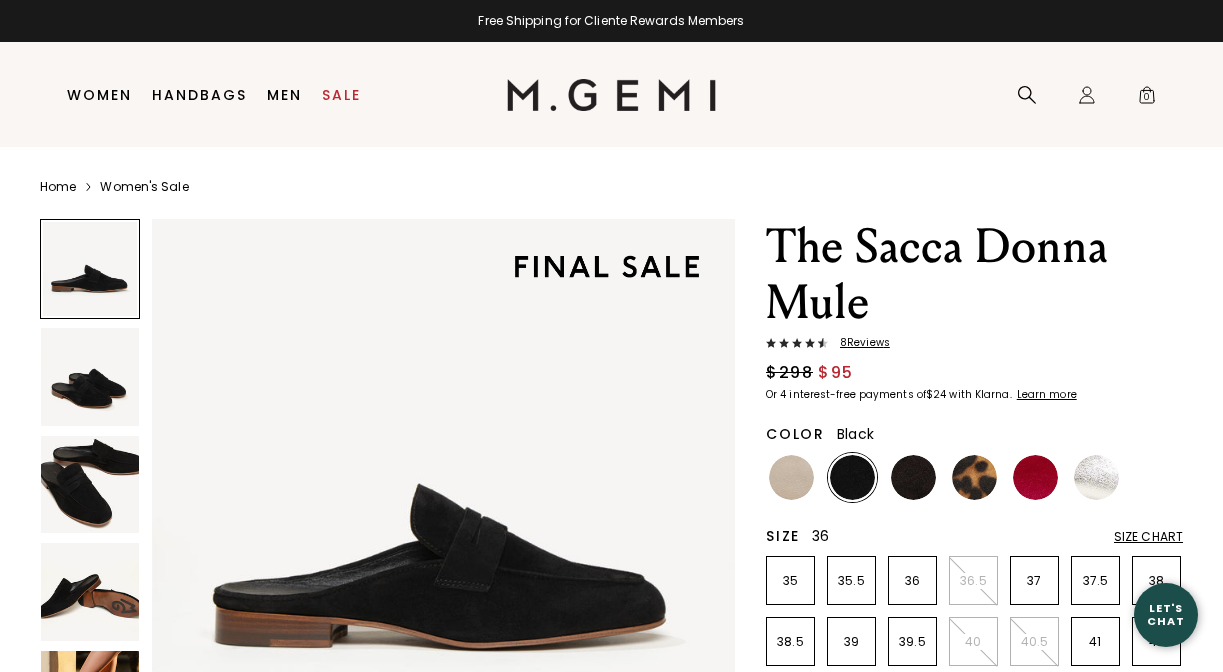scroll, scrollTop: 0, scrollLeft: 0, axis: both 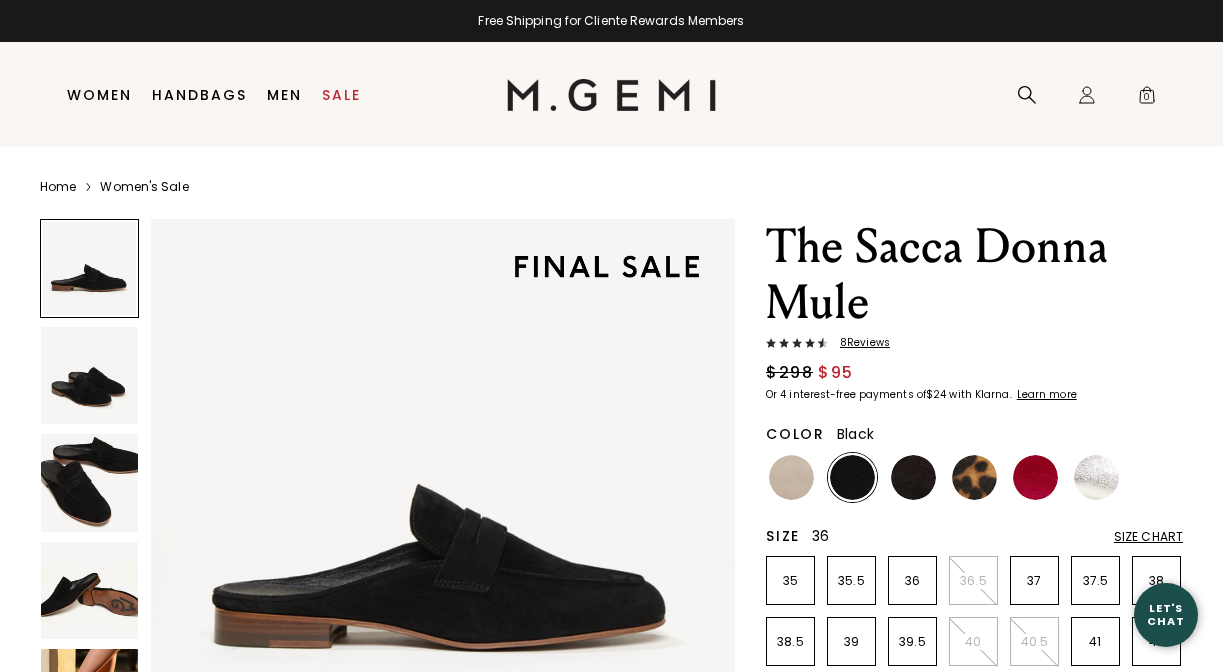 click on "36" at bounding box center (912, 581) 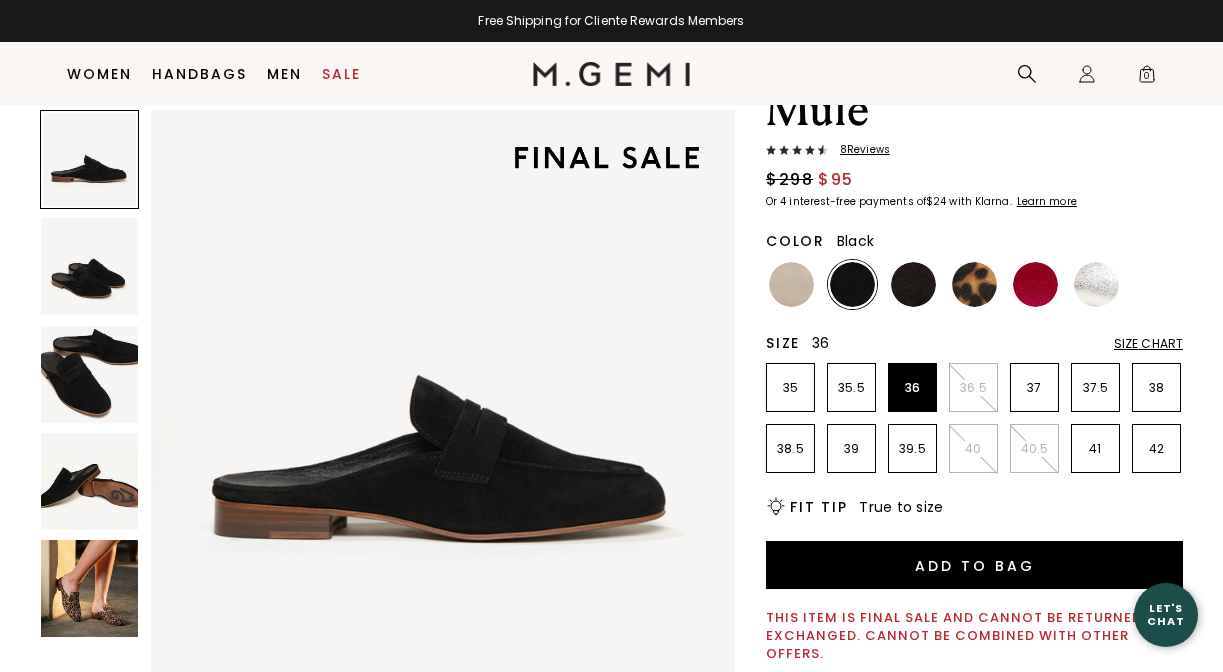 scroll, scrollTop: 149, scrollLeft: 0, axis: vertical 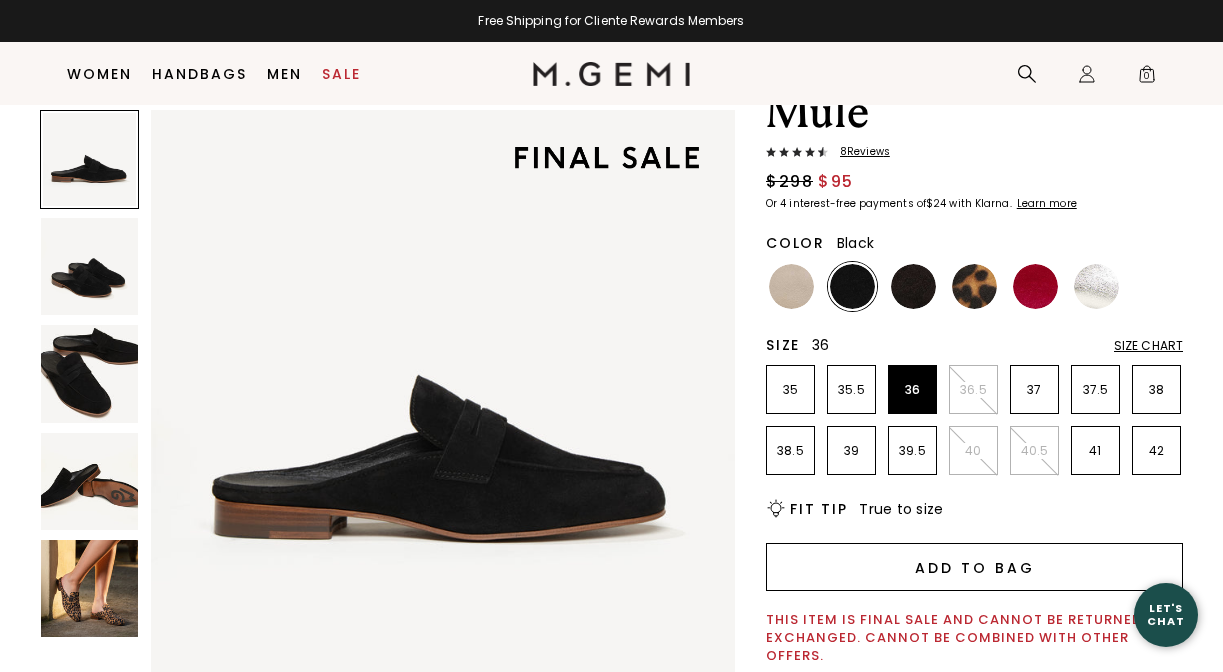 click on "Add to Bag" at bounding box center (974, 567) 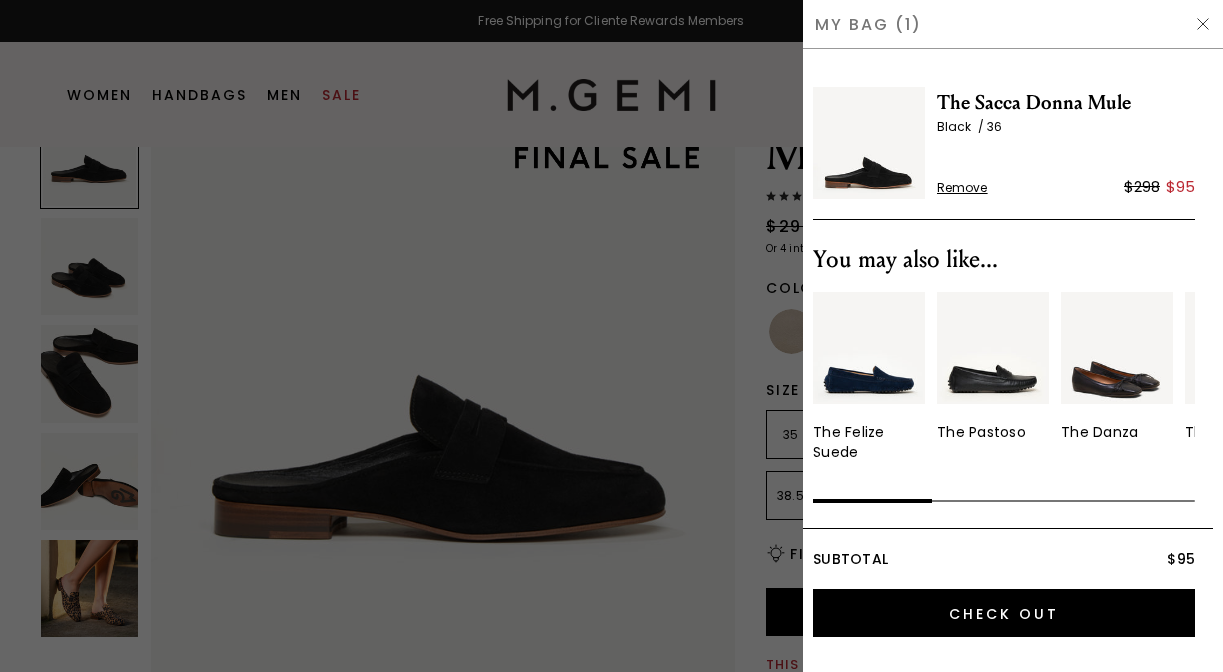 scroll, scrollTop: 0, scrollLeft: 0, axis: both 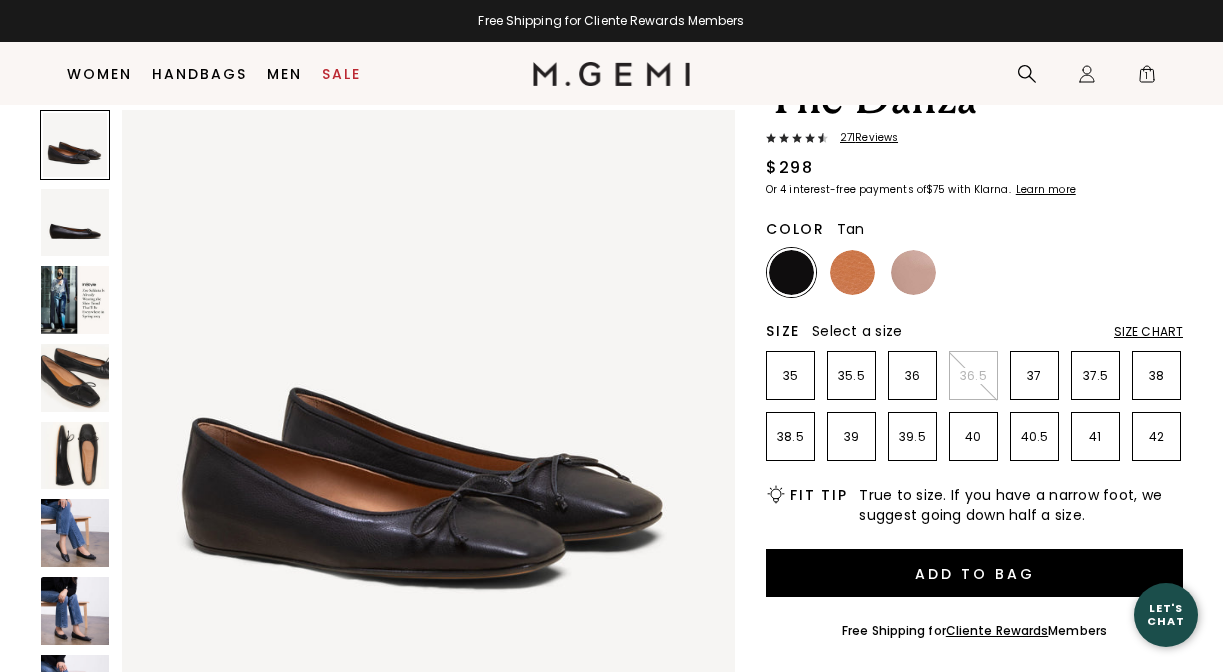 click at bounding box center [852, 272] 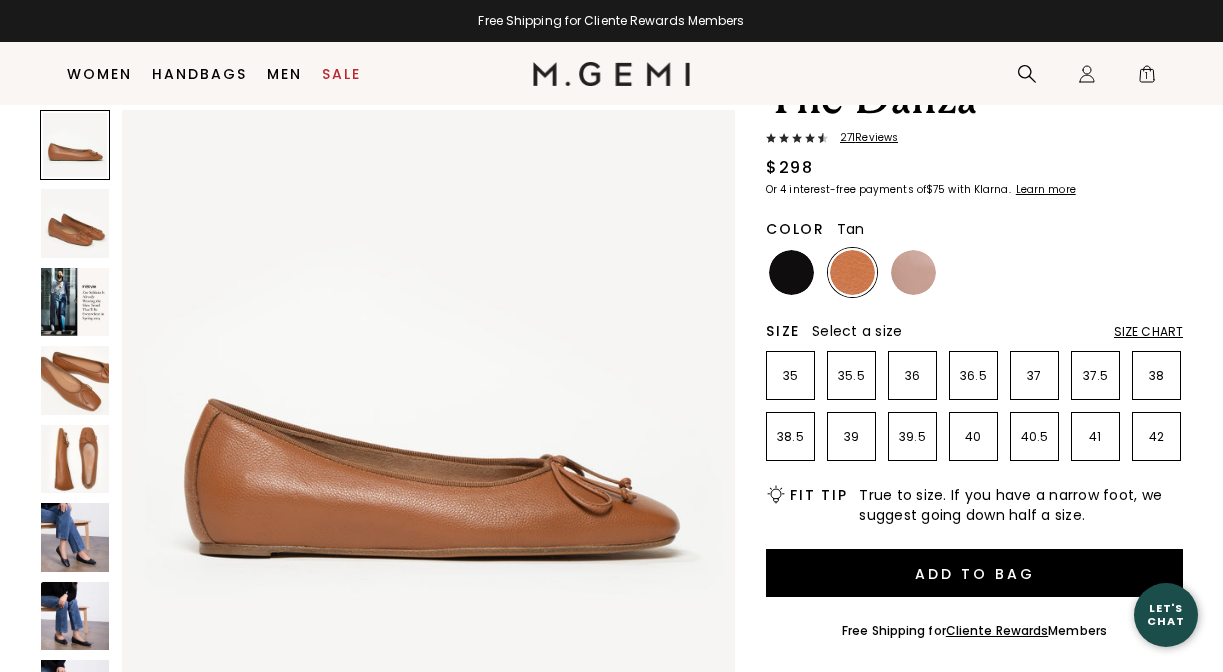 scroll, scrollTop: 0, scrollLeft: 0, axis: both 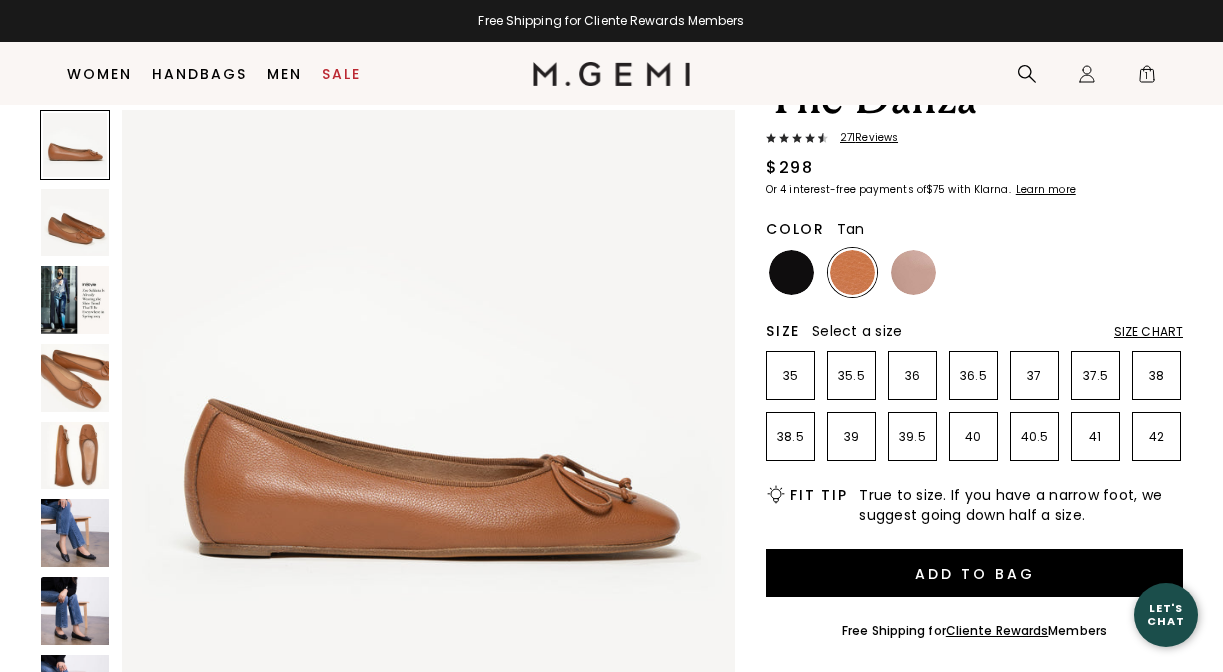 click at bounding box center (75, 378) 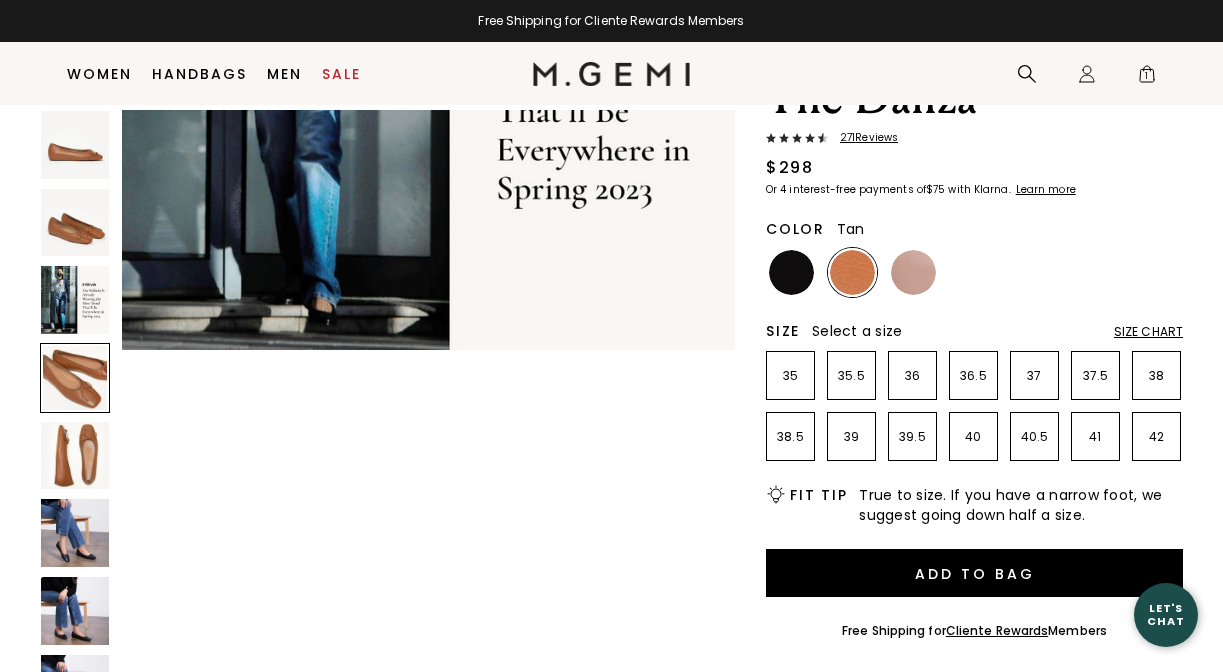 scroll, scrollTop: 1900, scrollLeft: 0, axis: vertical 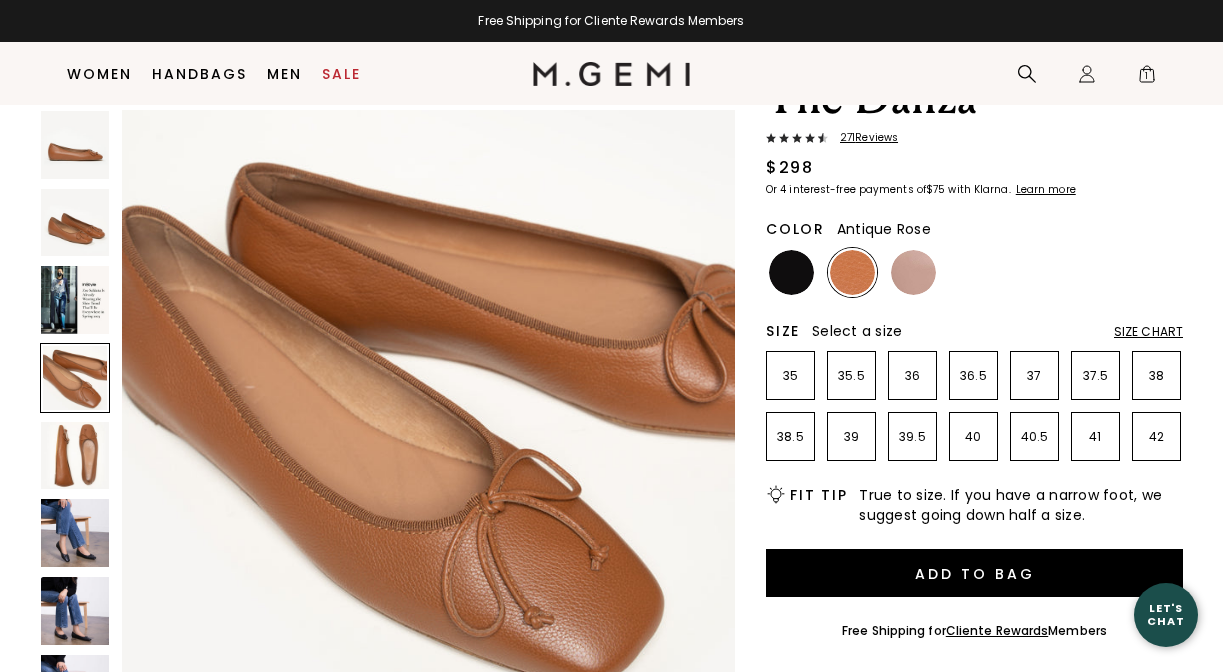 click at bounding box center (913, 272) 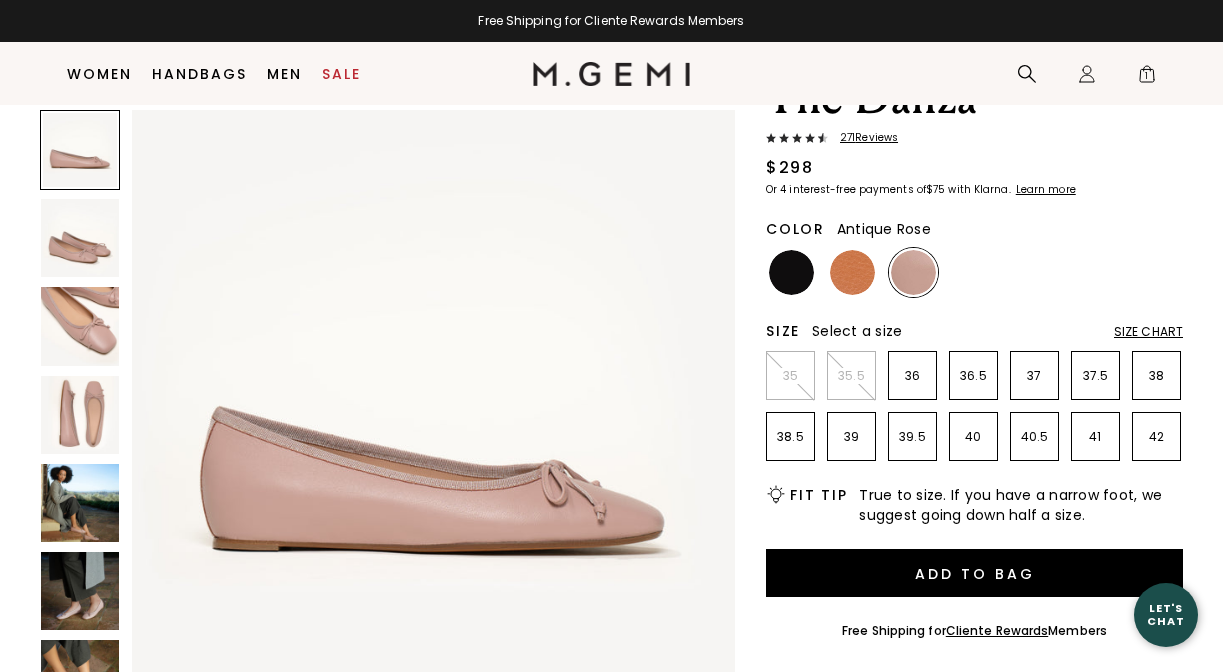 scroll, scrollTop: 0, scrollLeft: 0, axis: both 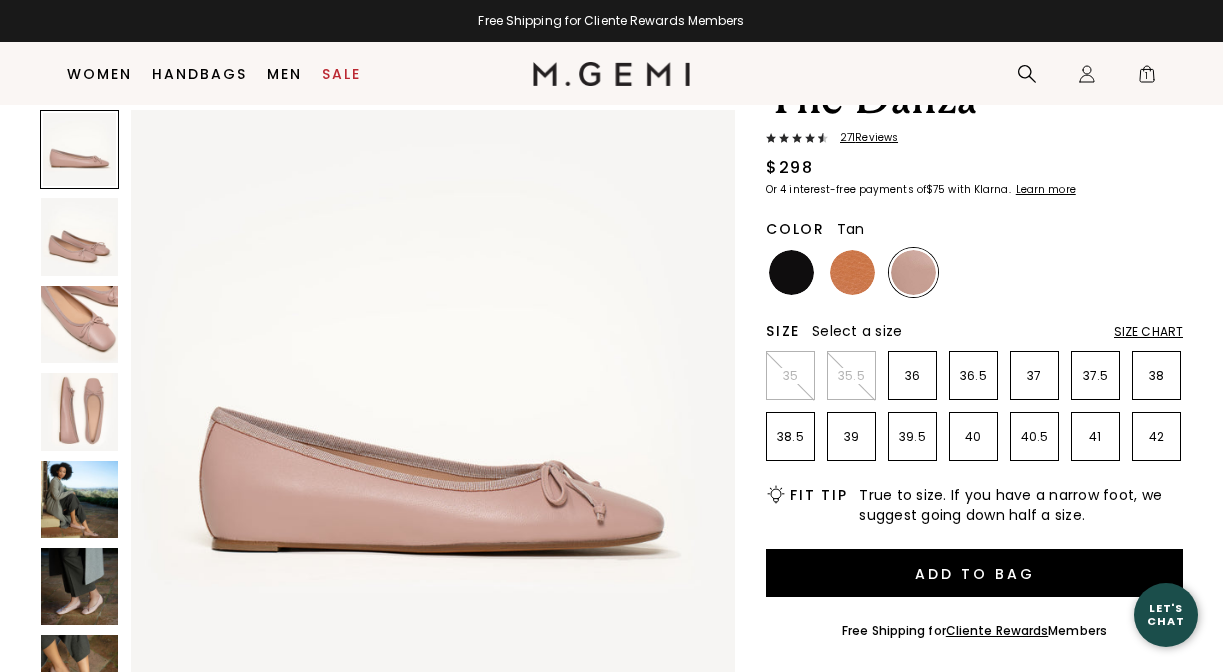 click at bounding box center [852, 272] 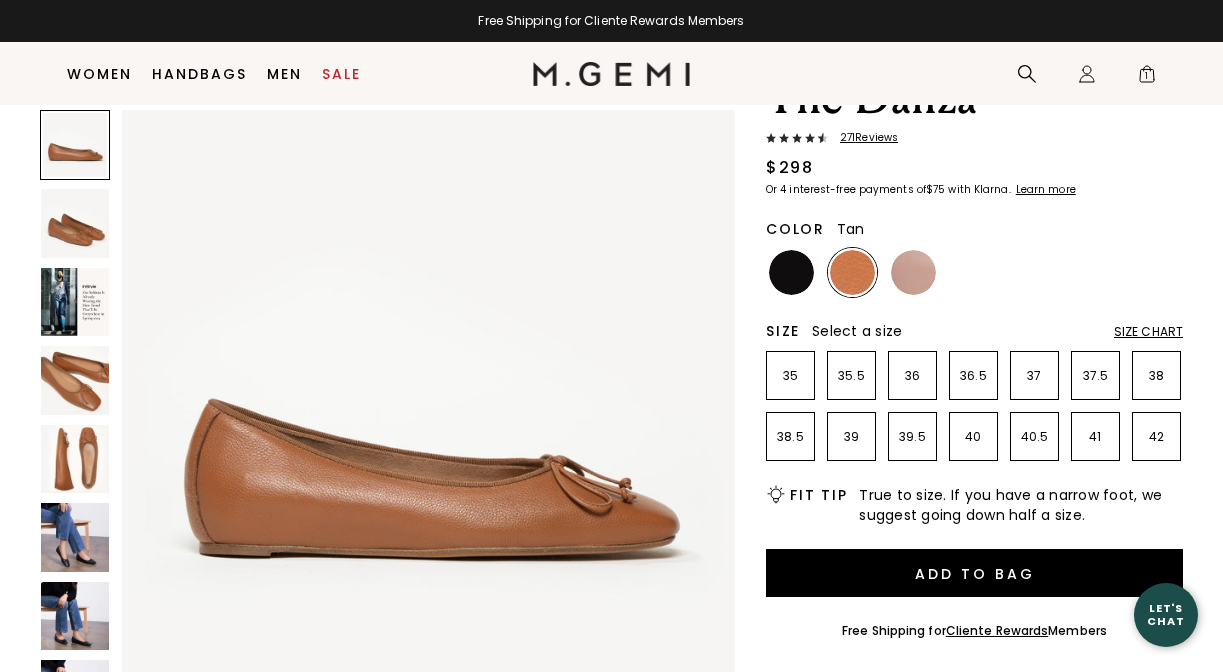 scroll, scrollTop: 0, scrollLeft: 0, axis: both 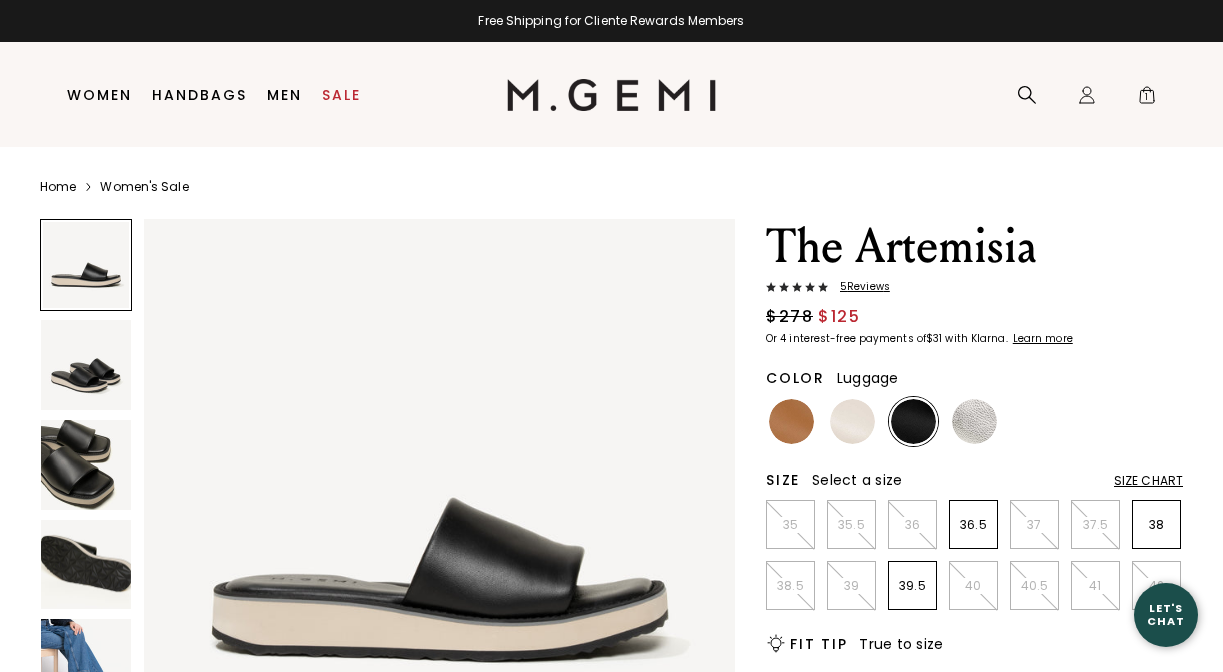 click at bounding box center (791, 421) 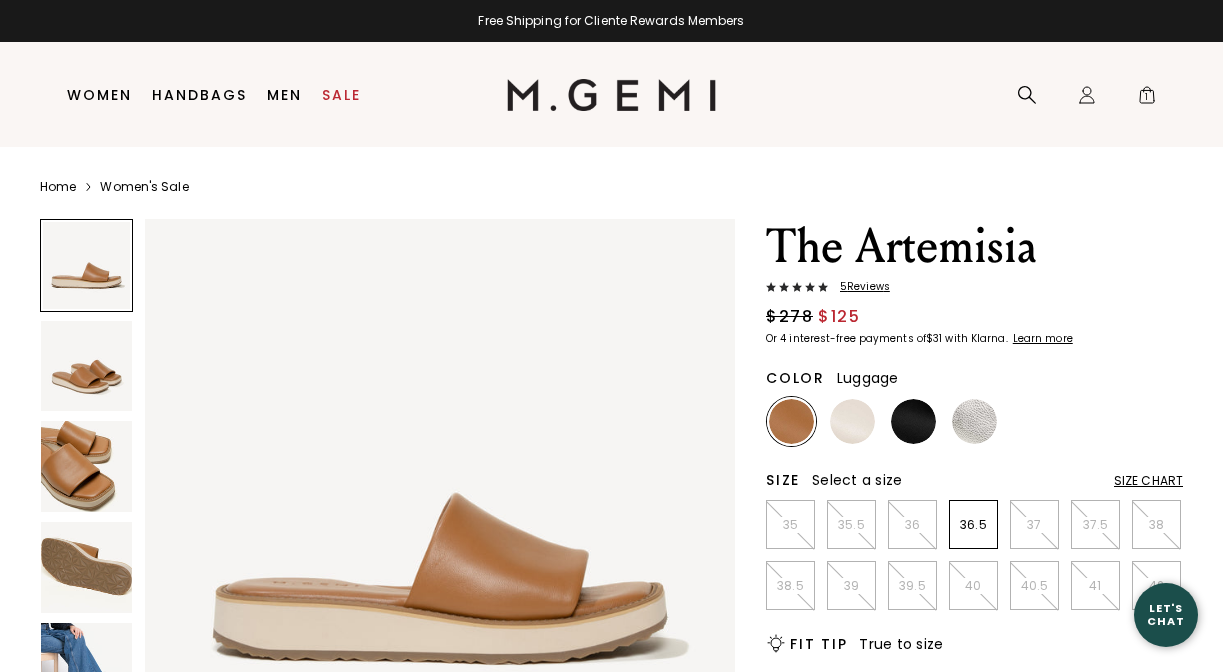 scroll, scrollTop: 0, scrollLeft: 0, axis: both 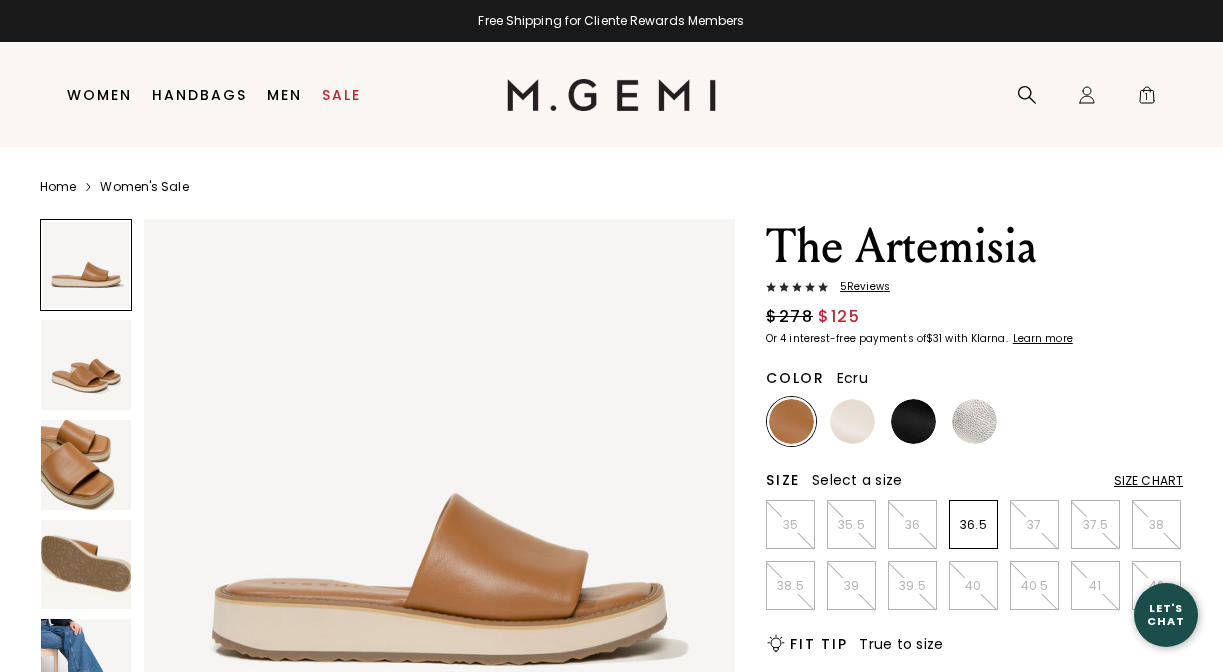 click at bounding box center [852, 421] 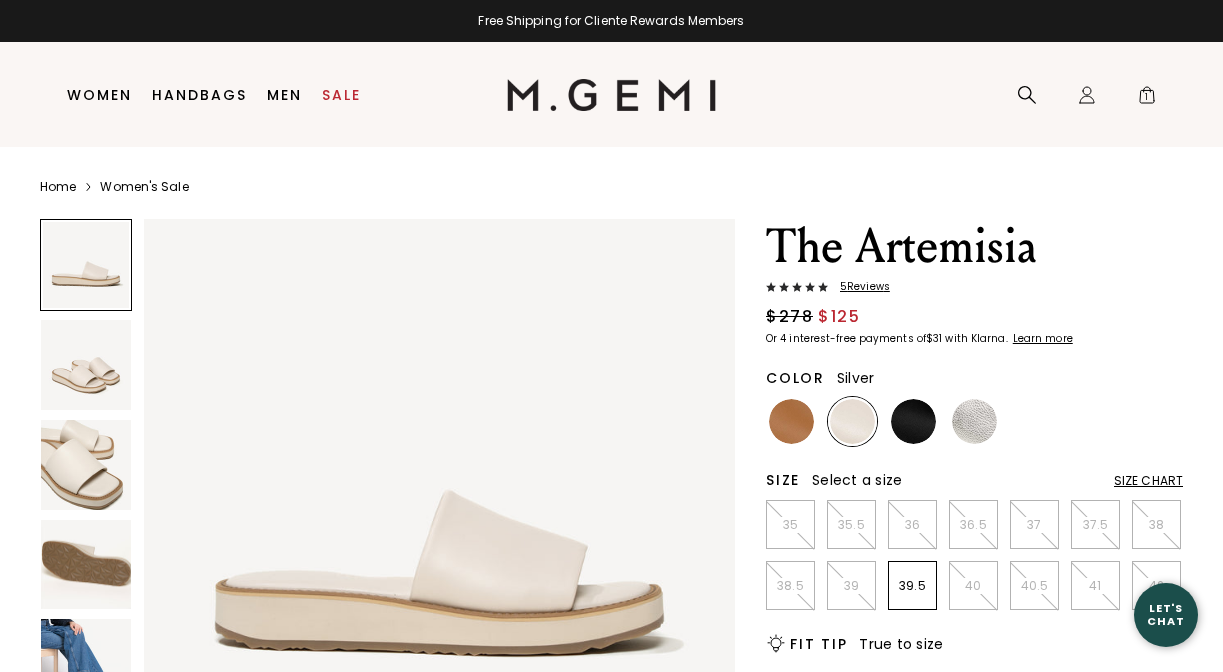 click at bounding box center [974, 421] 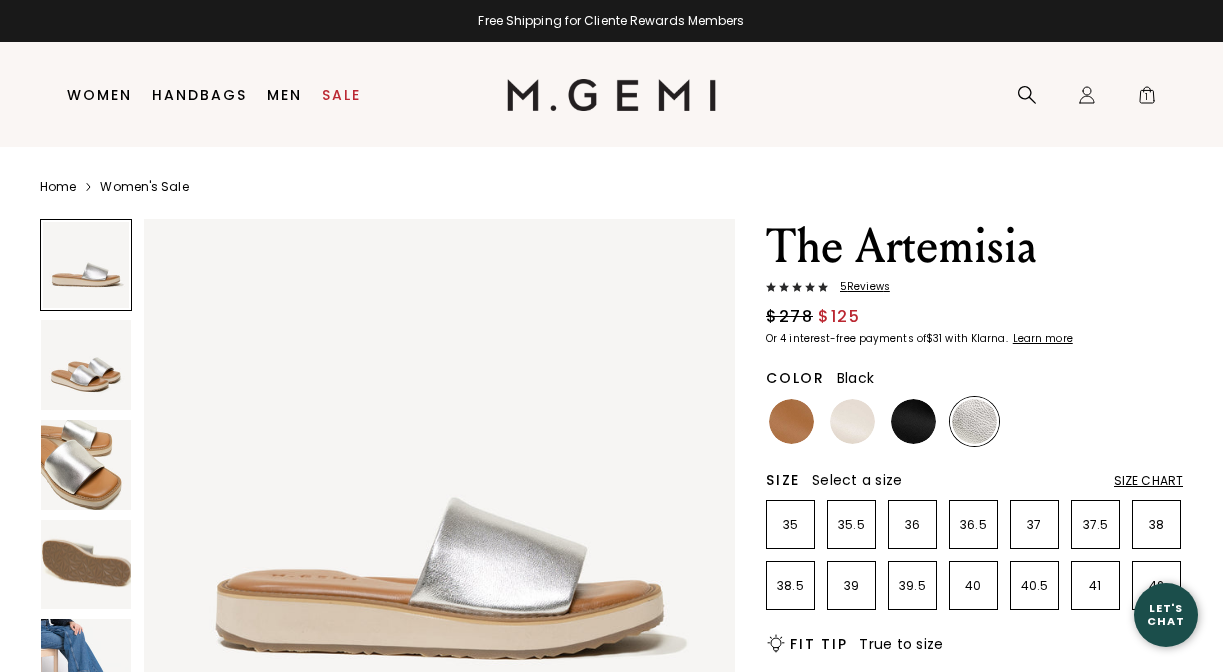 click at bounding box center [913, 421] 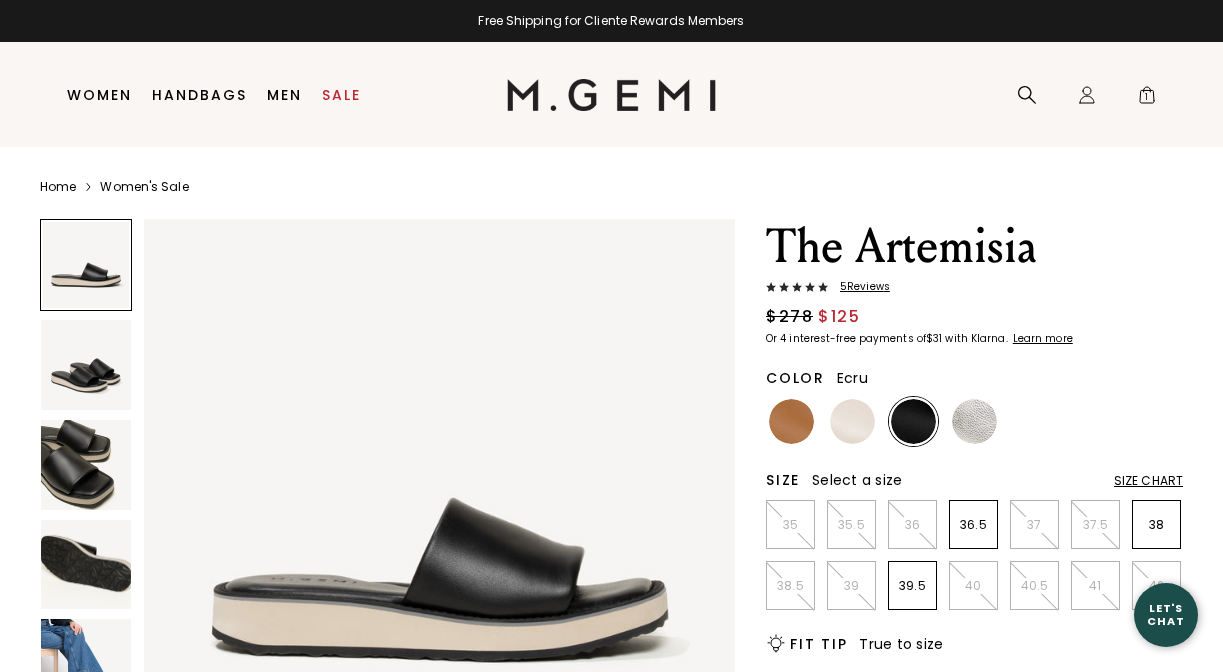 click at bounding box center [852, 421] 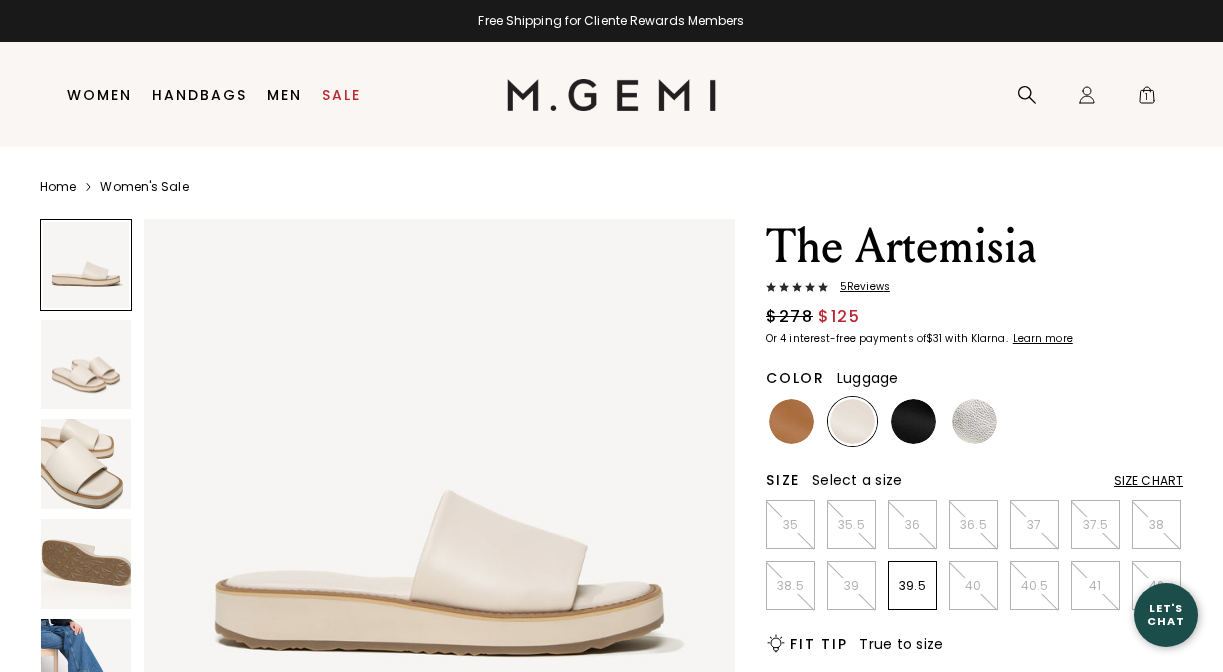 click at bounding box center [791, 421] 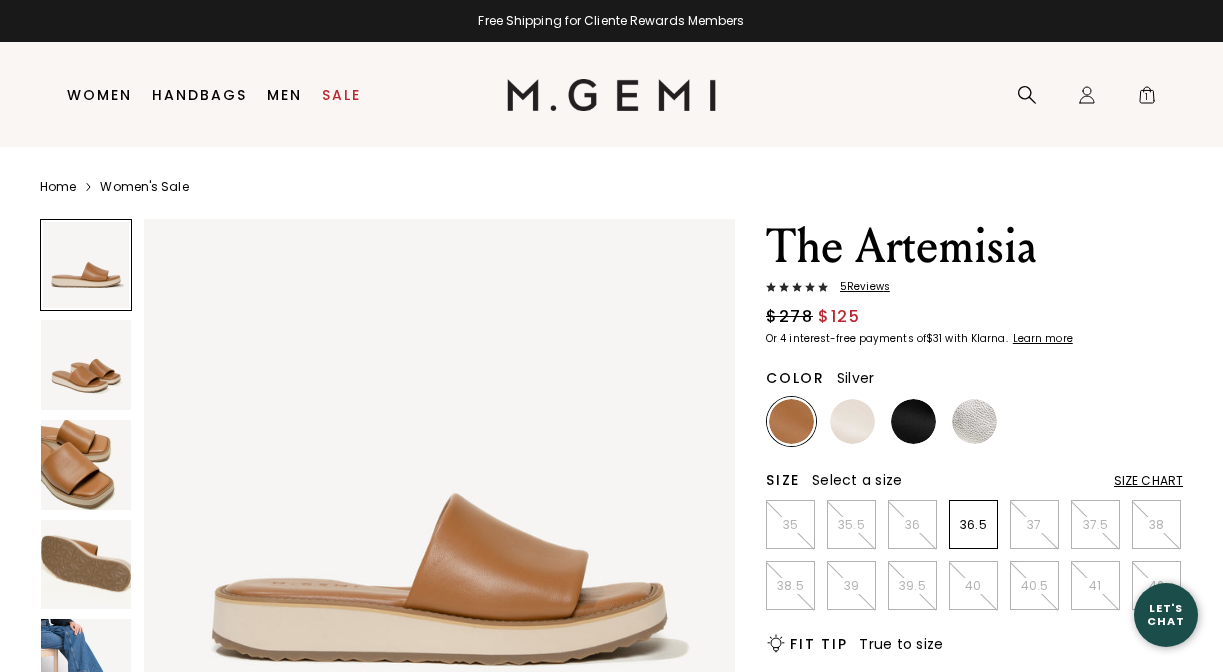 click at bounding box center [974, 421] 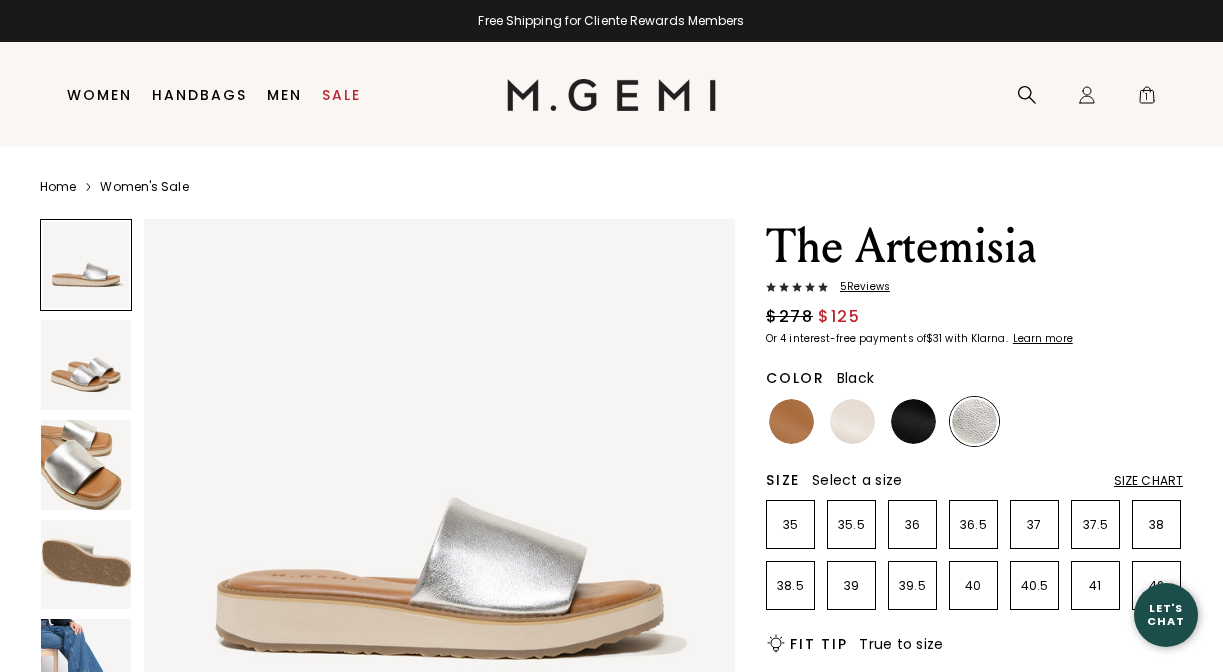 click at bounding box center [913, 421] 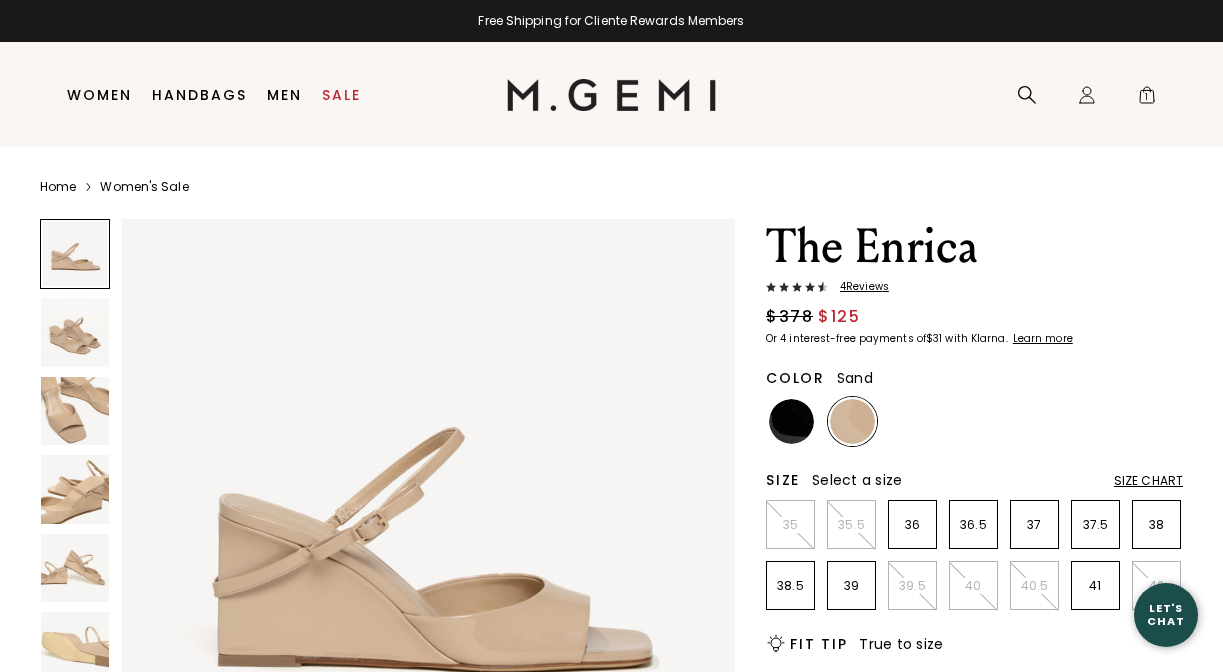 scroll, scrollTop: 0, scrollLeft: 0, axis: both 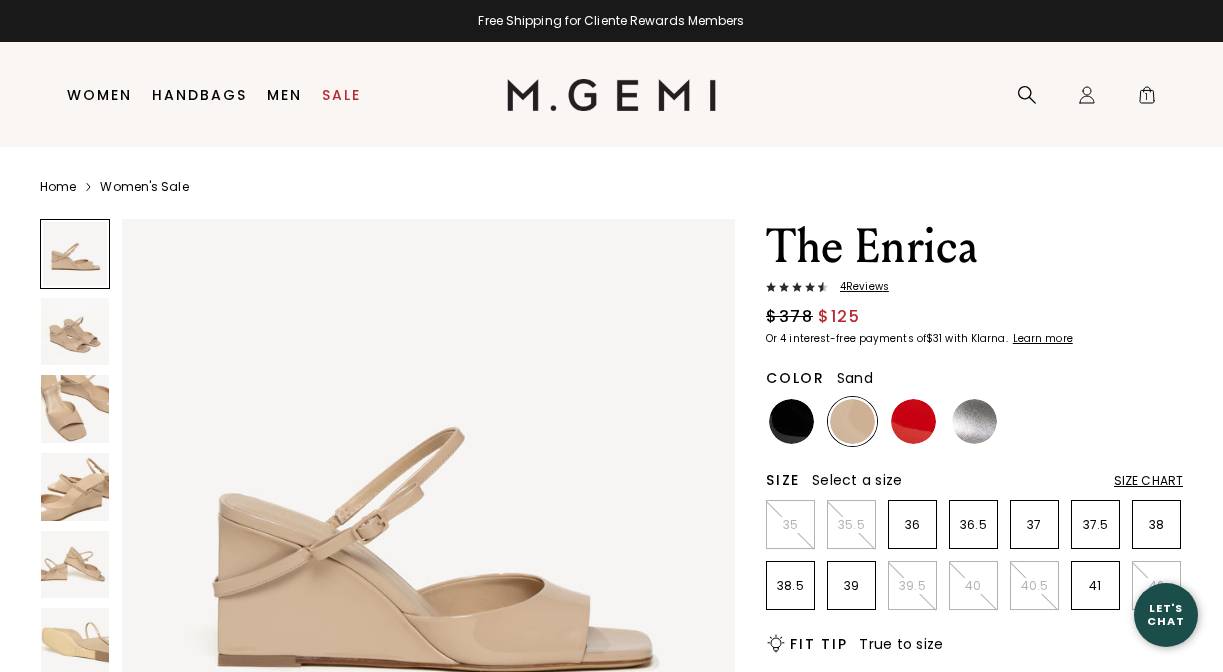 click at bounding box center (428, 525) 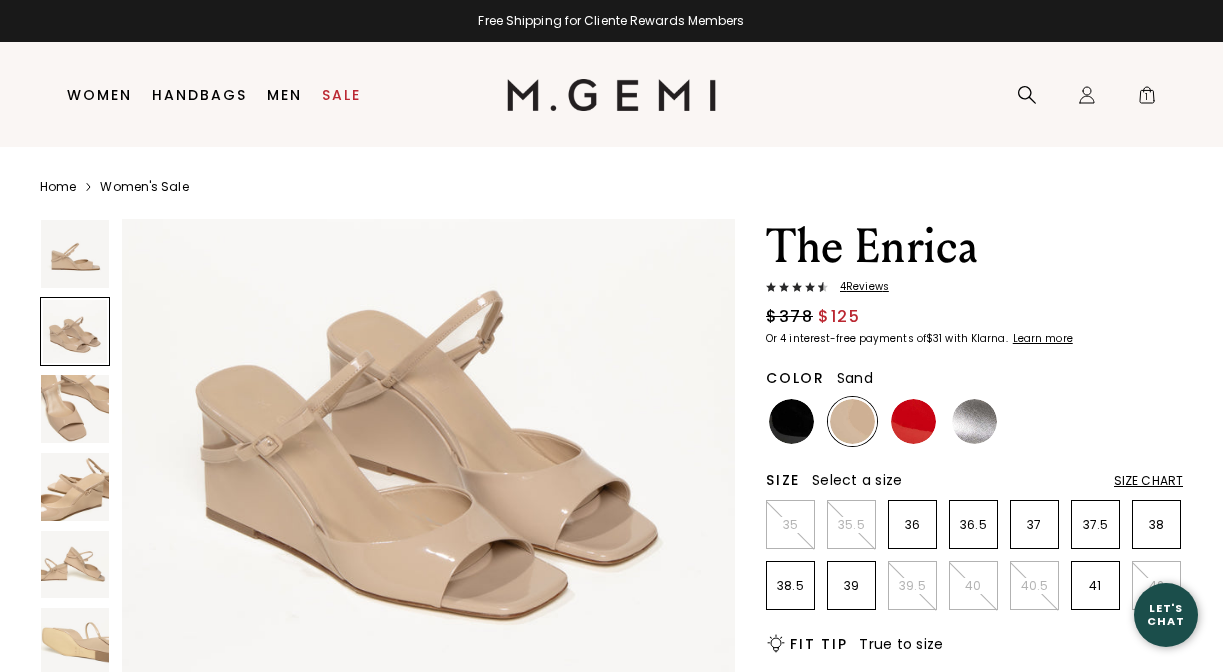 scroll, scrollTop: 735, scrollLeft: 0, axis: vertical 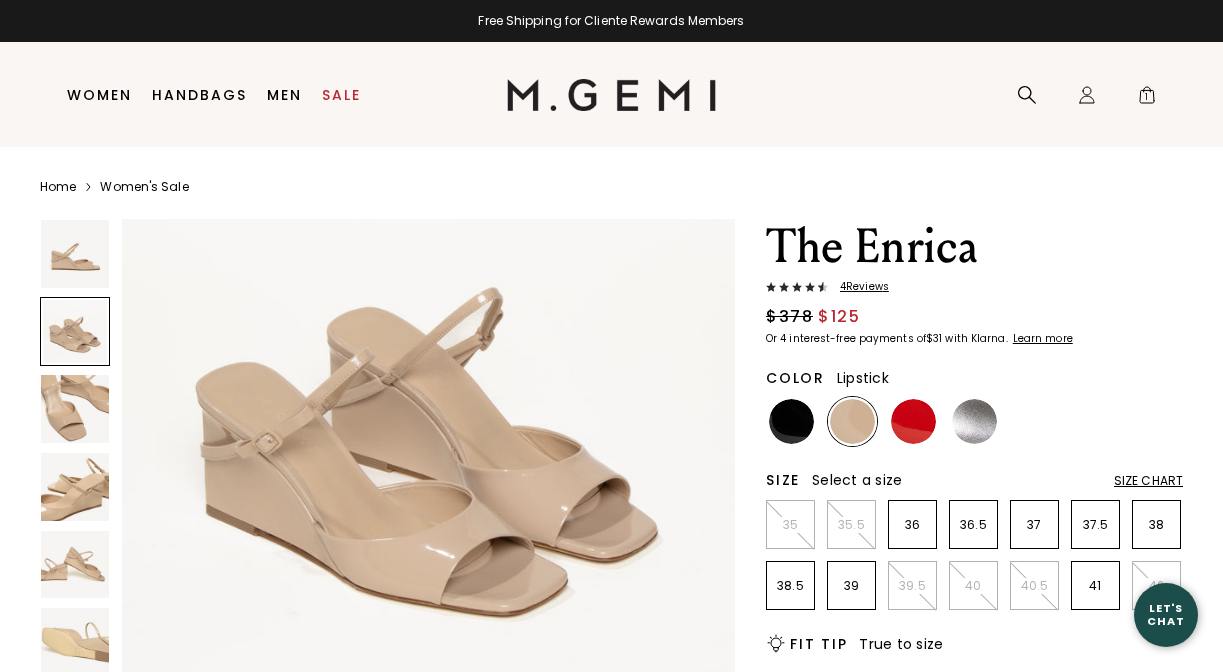 click at bounding box center (913, 421) 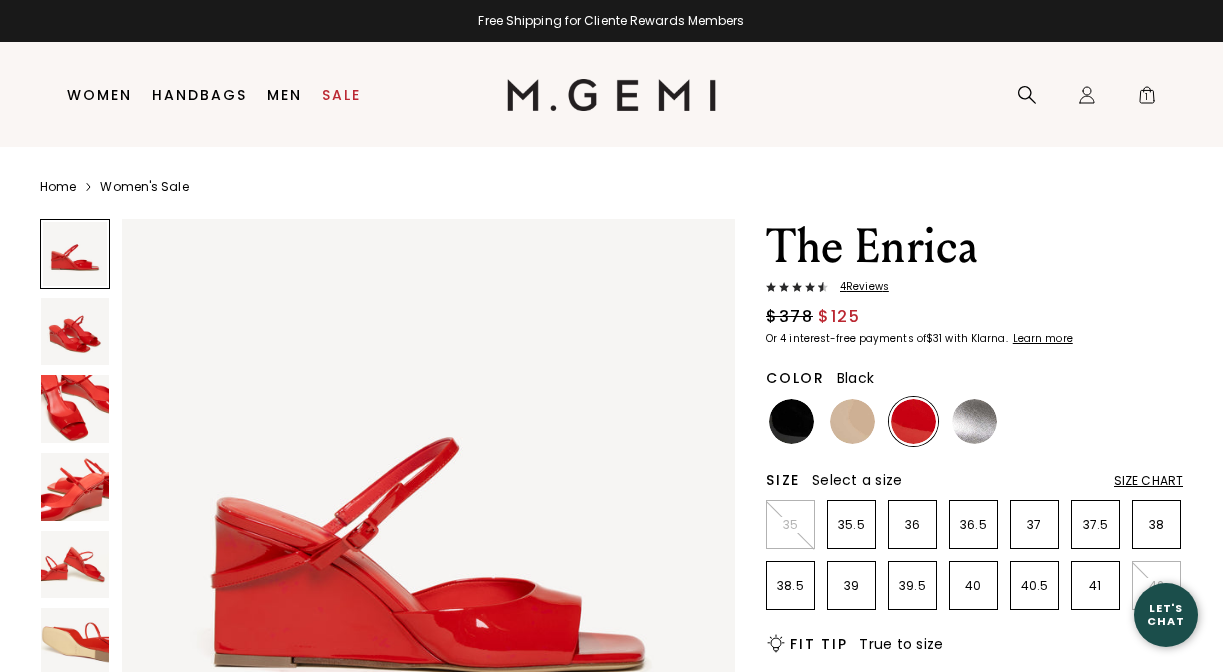 click at bounding box center (791, 421) 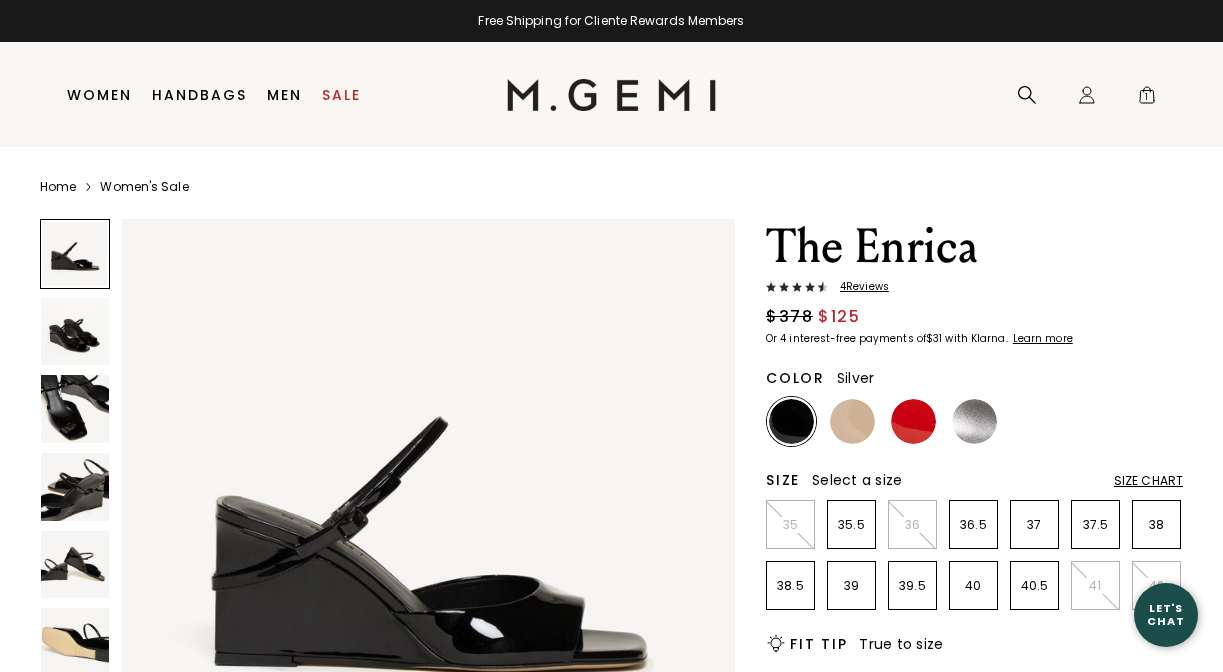 click at bounding box center (974, 421) 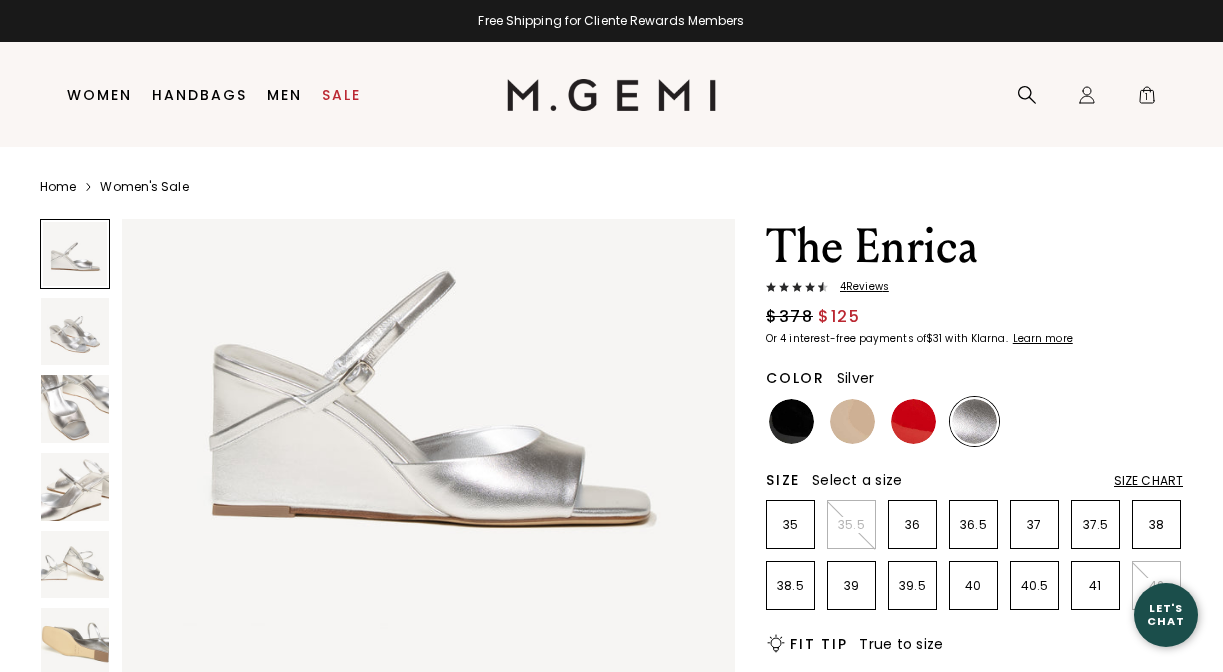 scroll, scrollTop: 146, scrollLeft: 0, axis: vertical 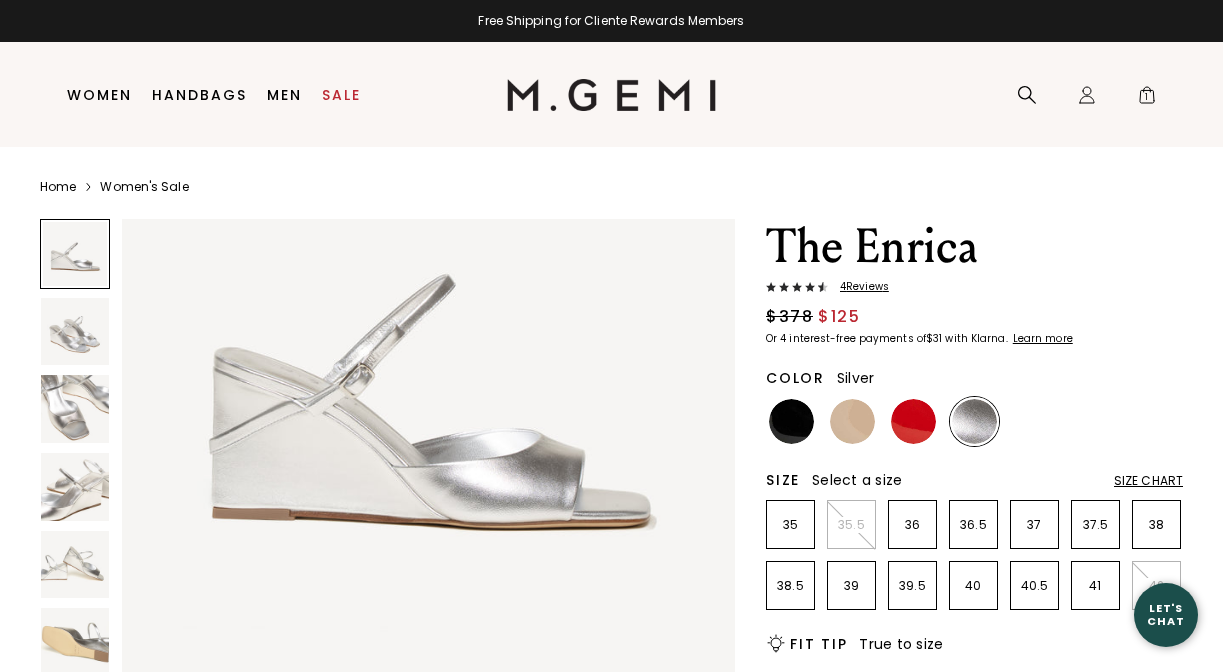 click at bounding box center [75, 409] 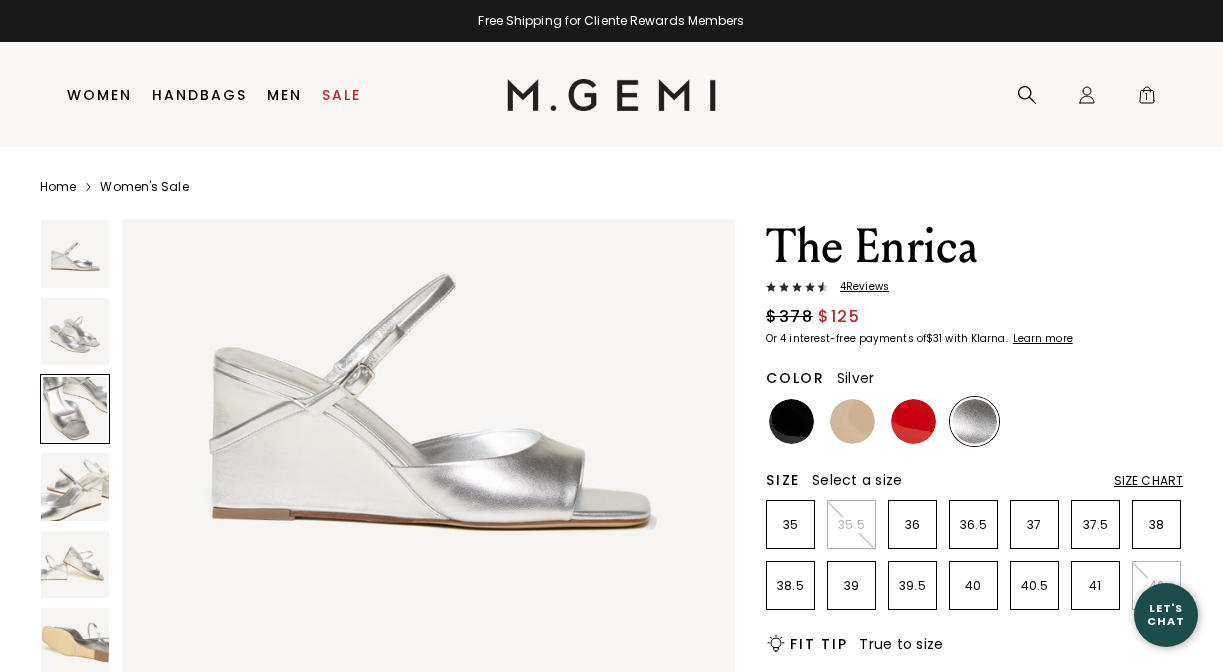 scroll, scrollTop: 1267, scrollLeft: 0, axis: vertical 